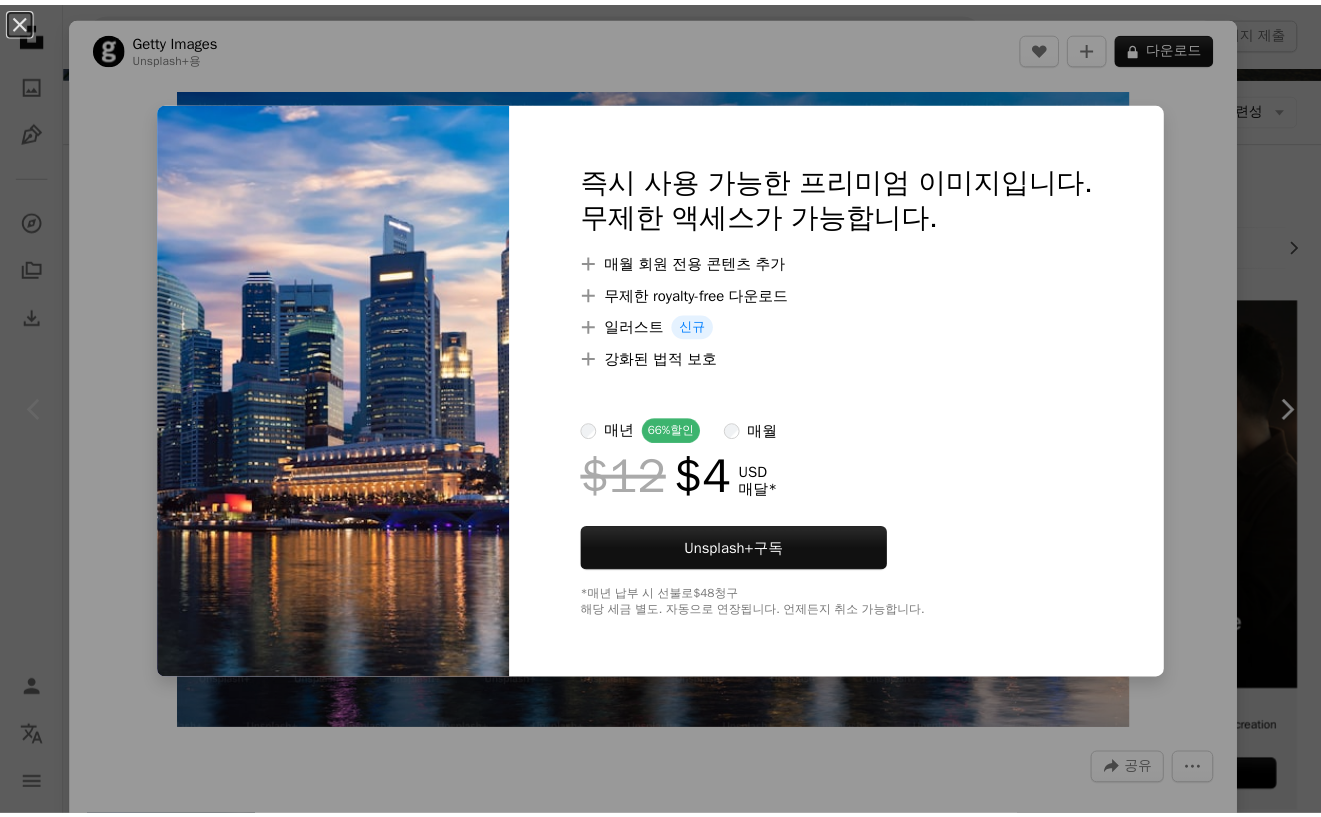 scroll, scrollTop: 200, scrollLeft: 0, axis: vertical 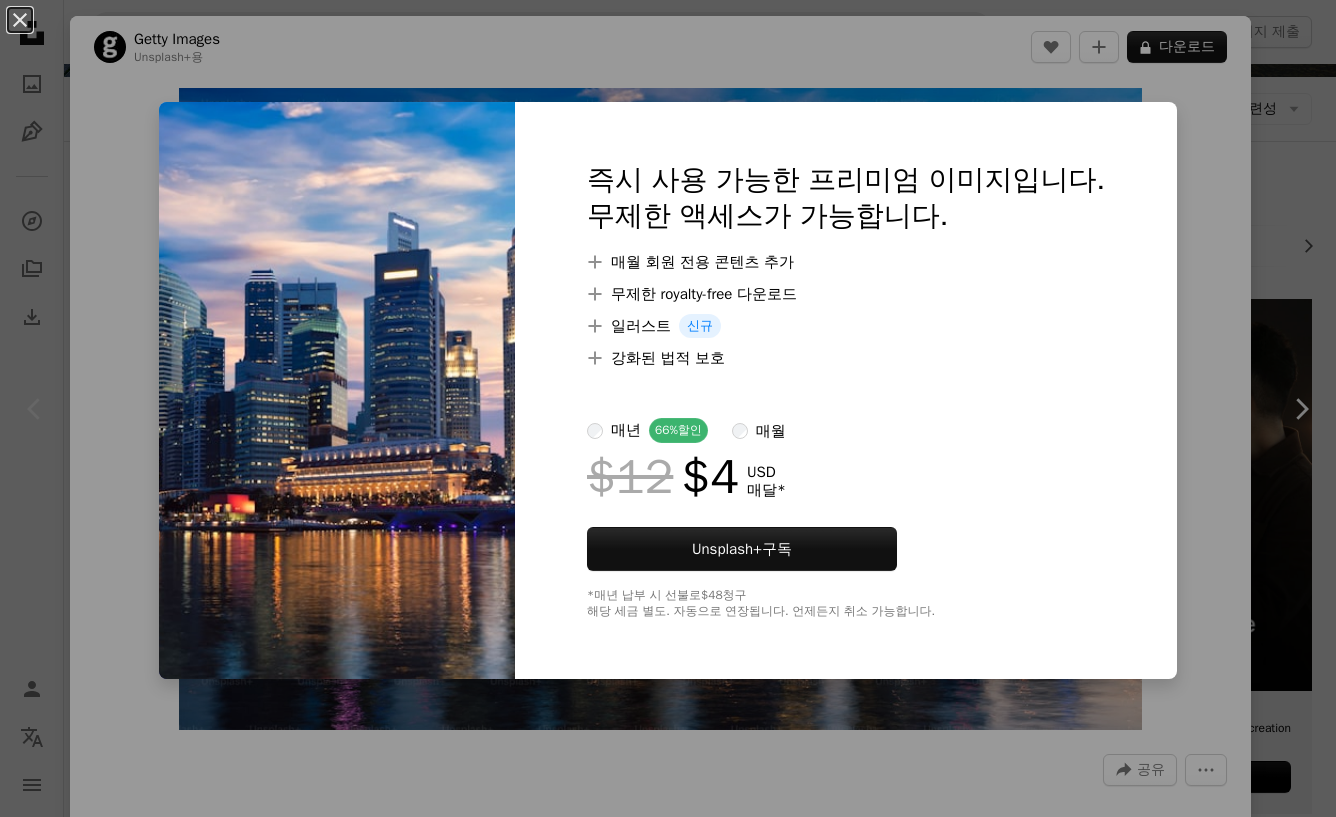 click on "An X shape 즉시 사용 가능한 프리미엄 이미지입니다. 무제한 액세스가 가능합니다. A plus sign 매월 회원 전용 콘텐츠 추가 A plus sign 무제한 royalty-free 다운로드 A plus sign 일러스트  신규 A plus sign 강화된 법적 보호 매년 66%  할인 매월 $12   $4 USD 매달 * Unsplash+  구독 *매년 납부 시 선불로  $48  청구 해당 세금 별도. 자동으로 연장됩니다. 언제든지 취소 가능합니다." at bounding box center [668, 408] 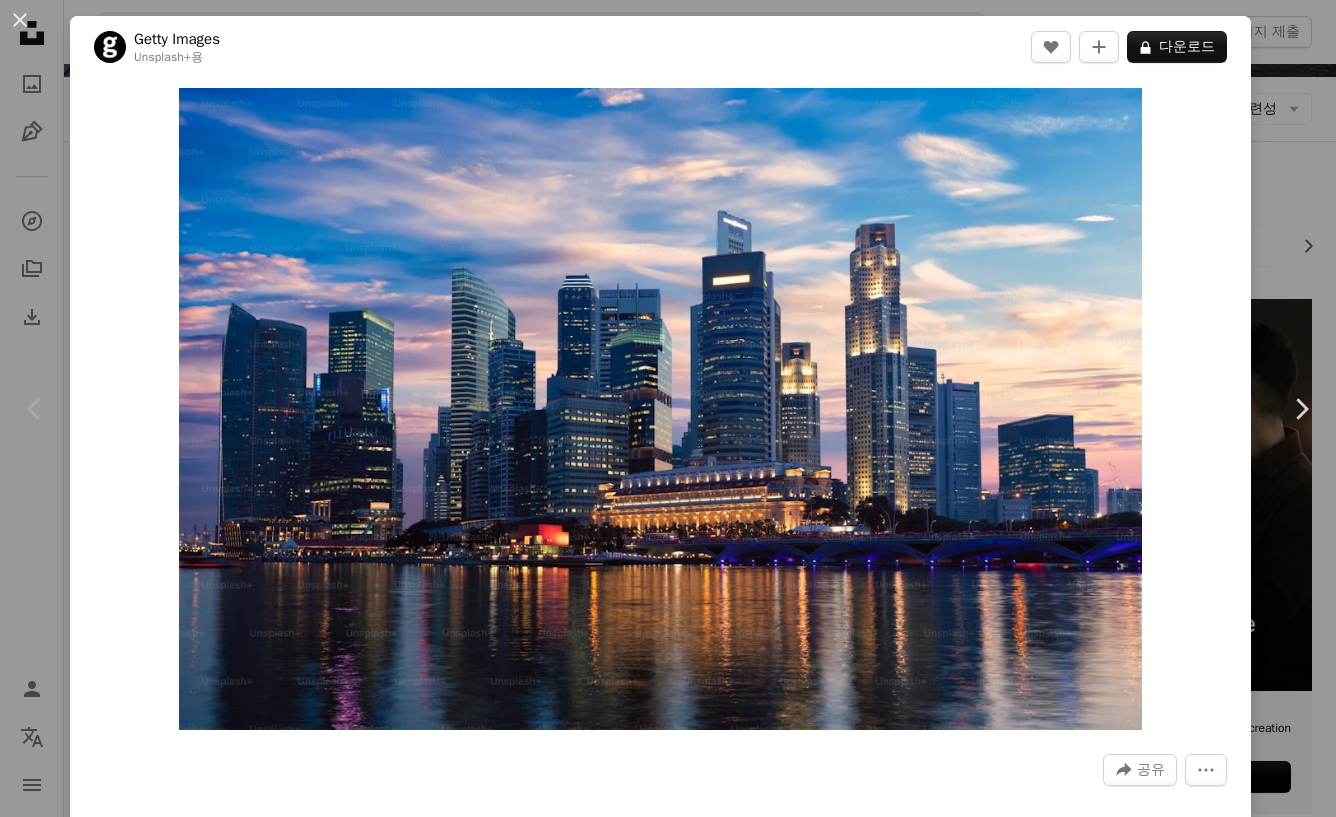 click on "Zoom in" at bounding box center (660, 409) 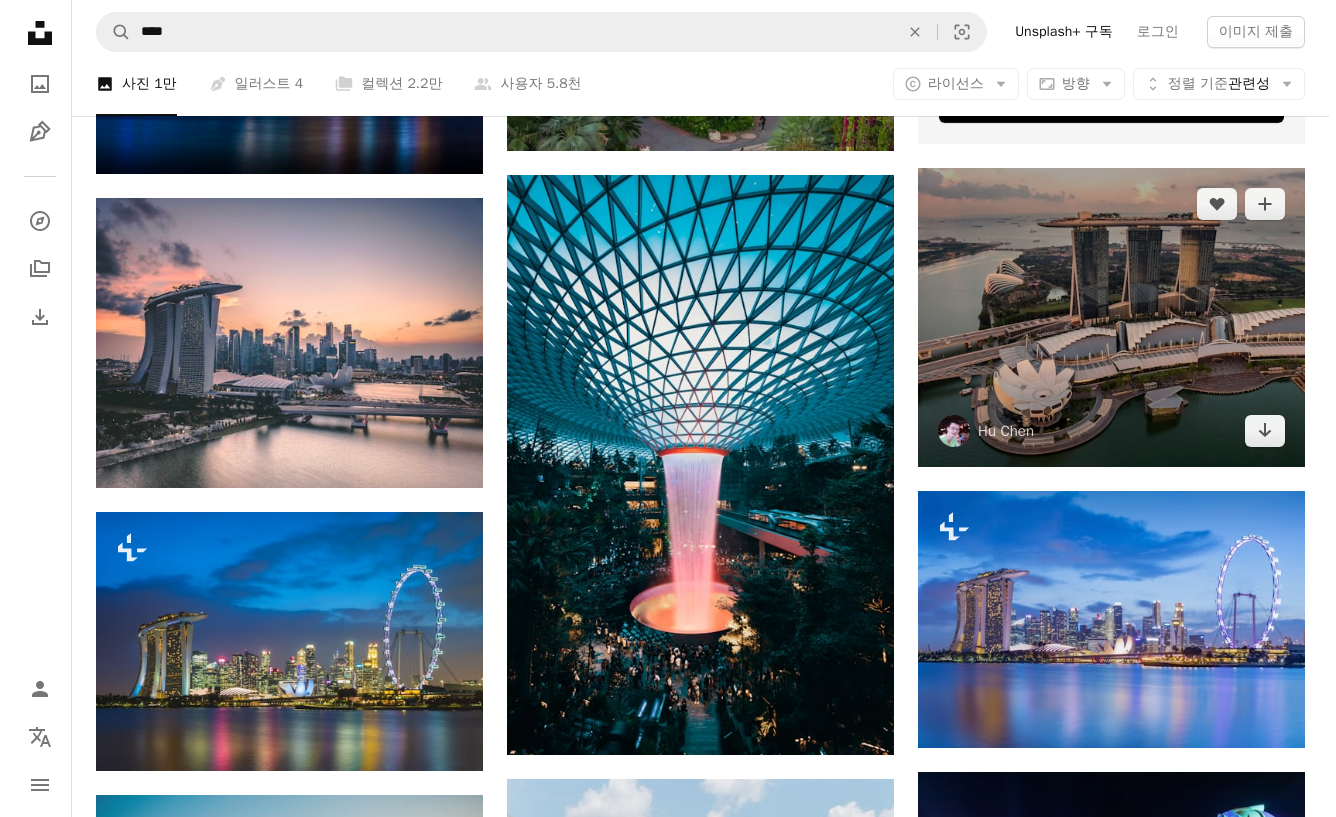 scroll, scrollTop: 900, scrollLeft: 0, axis: vertical 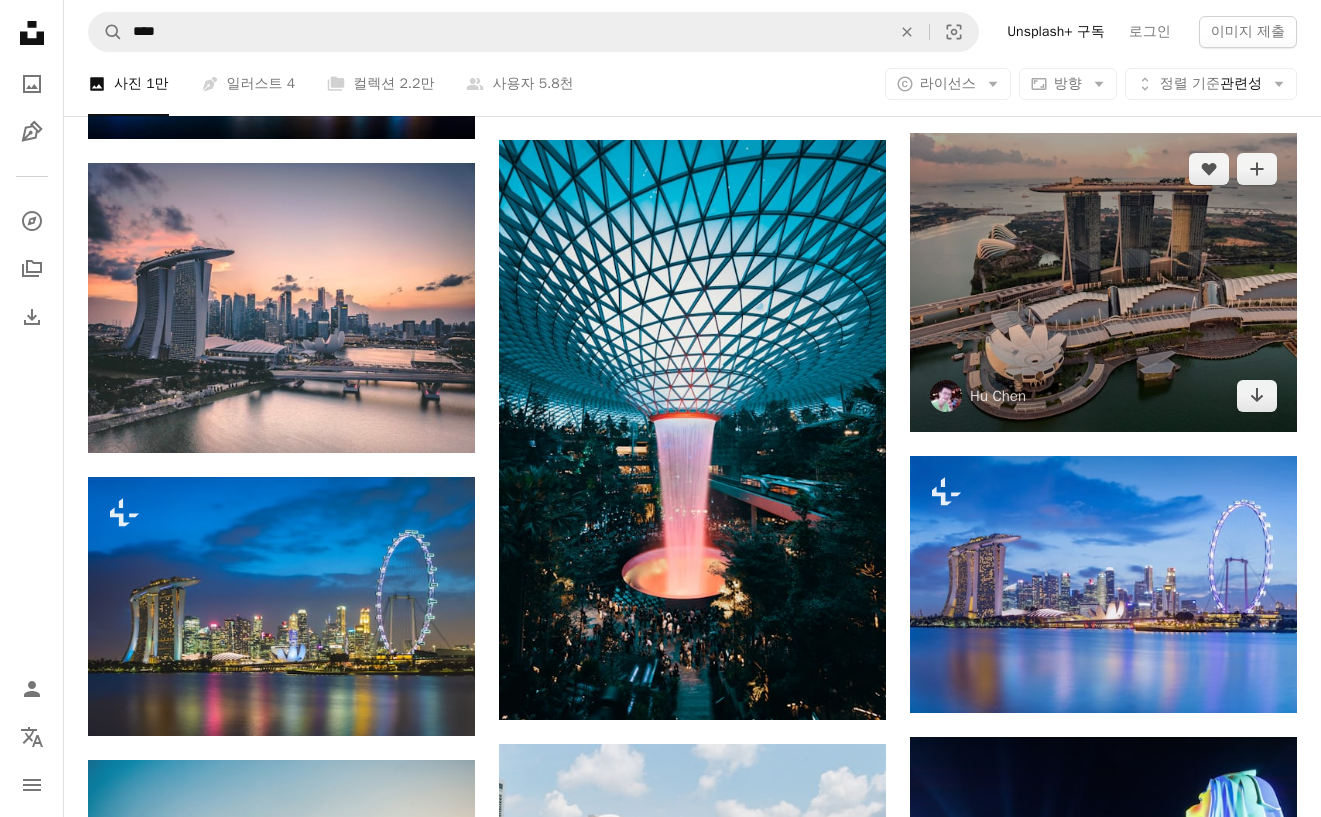 click at bounding box center (1103, 282) 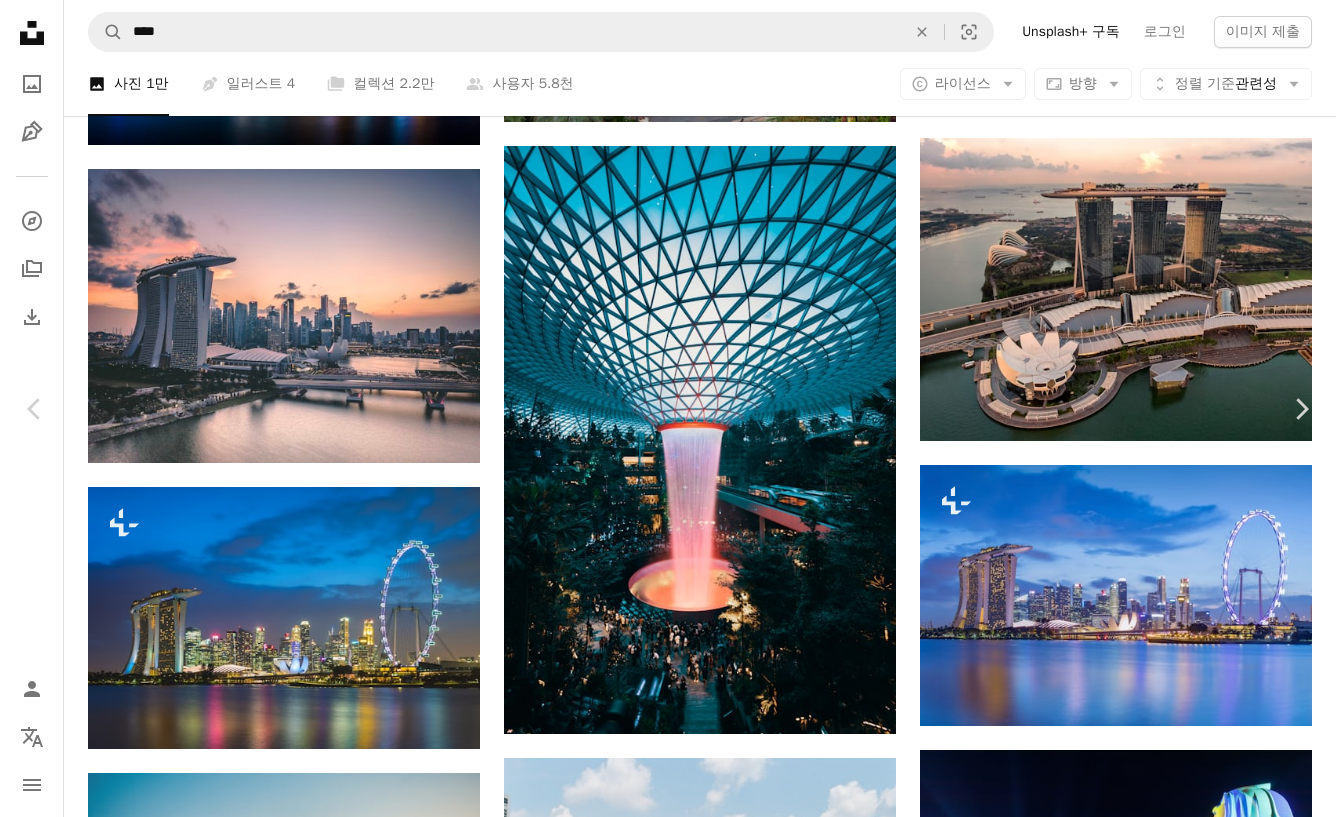 click on "무료 다운로드" at bounding box center (1136, 6186) 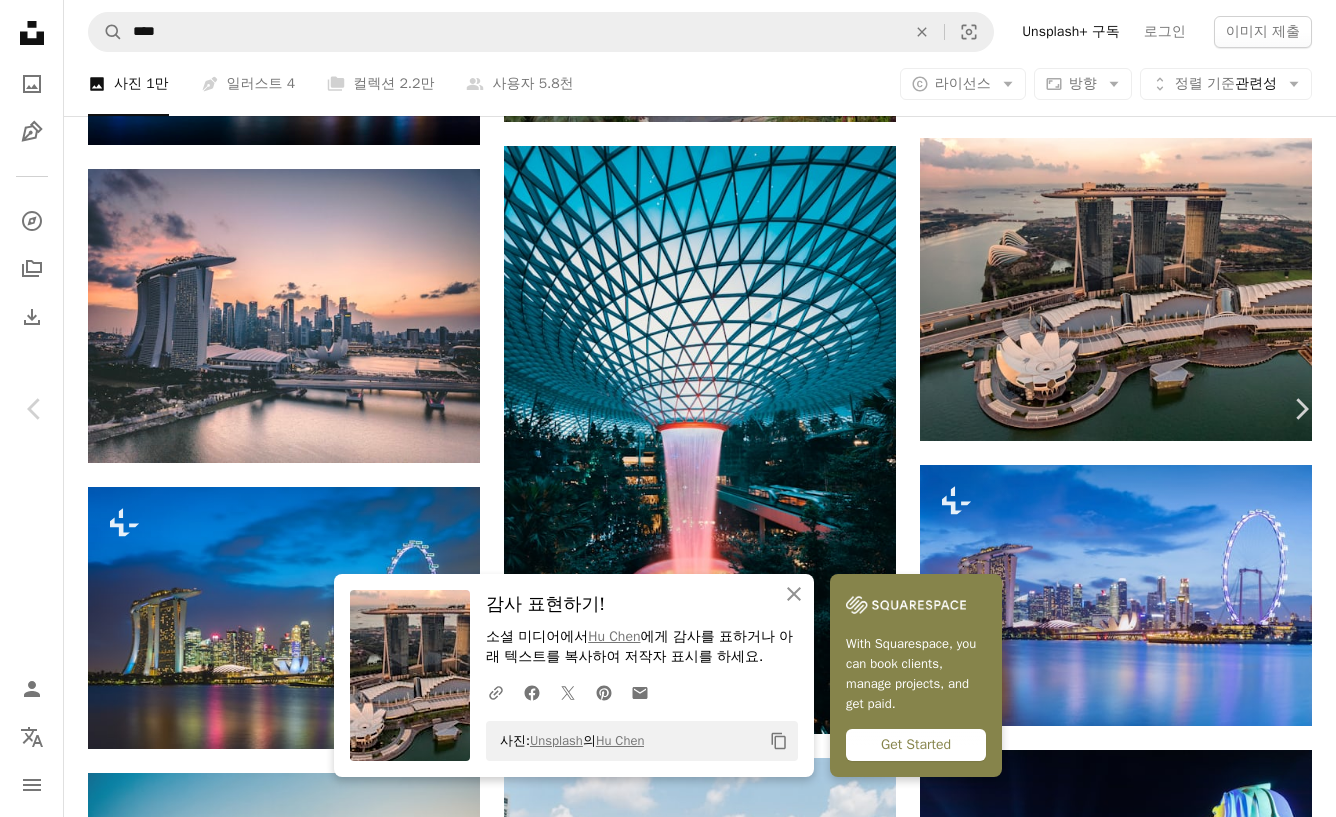 drag, startPoint x: 1254, startPoint y: 500, endPoint x: 1184, endPoint y: 490, distance: 70.71068 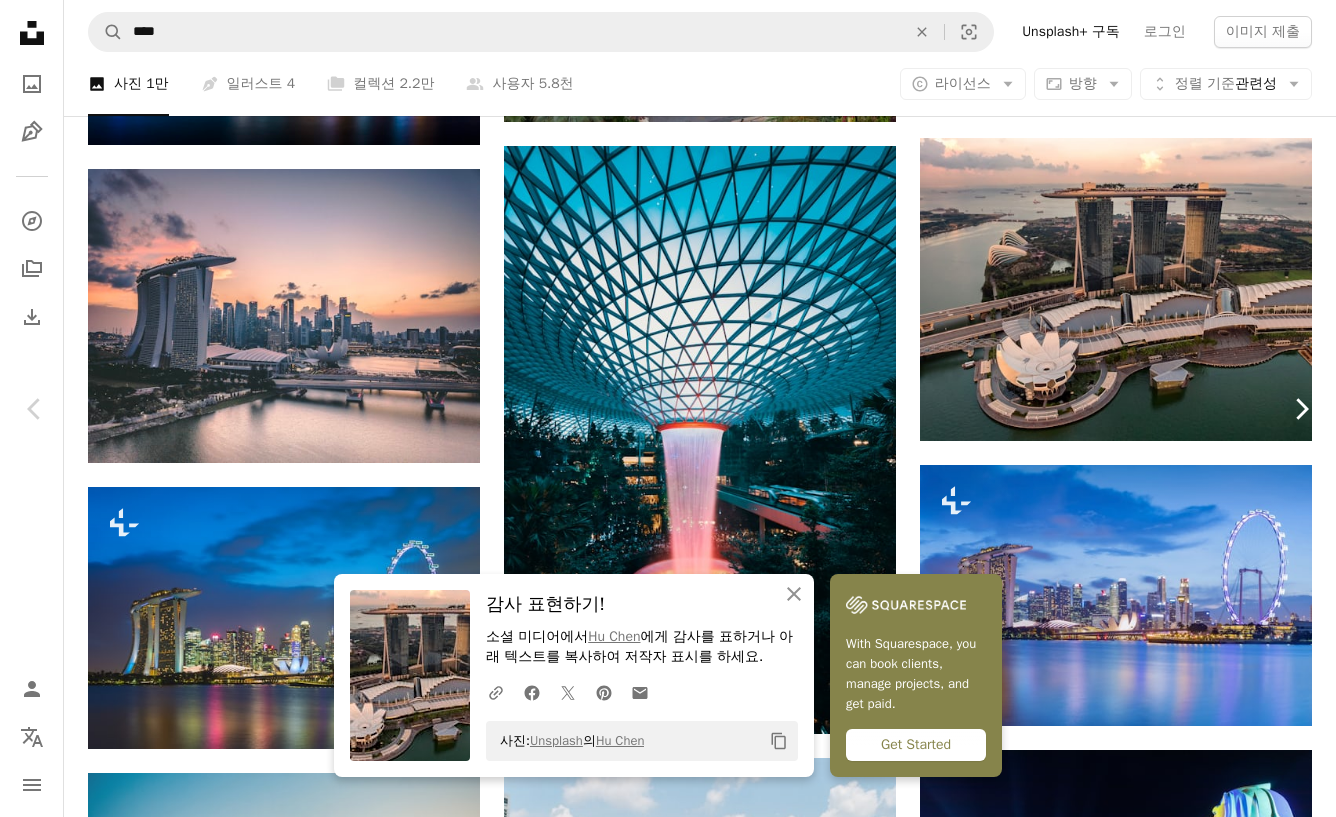 scroll, scrollTop: 1, scrollLeft: 0, axis: vertical 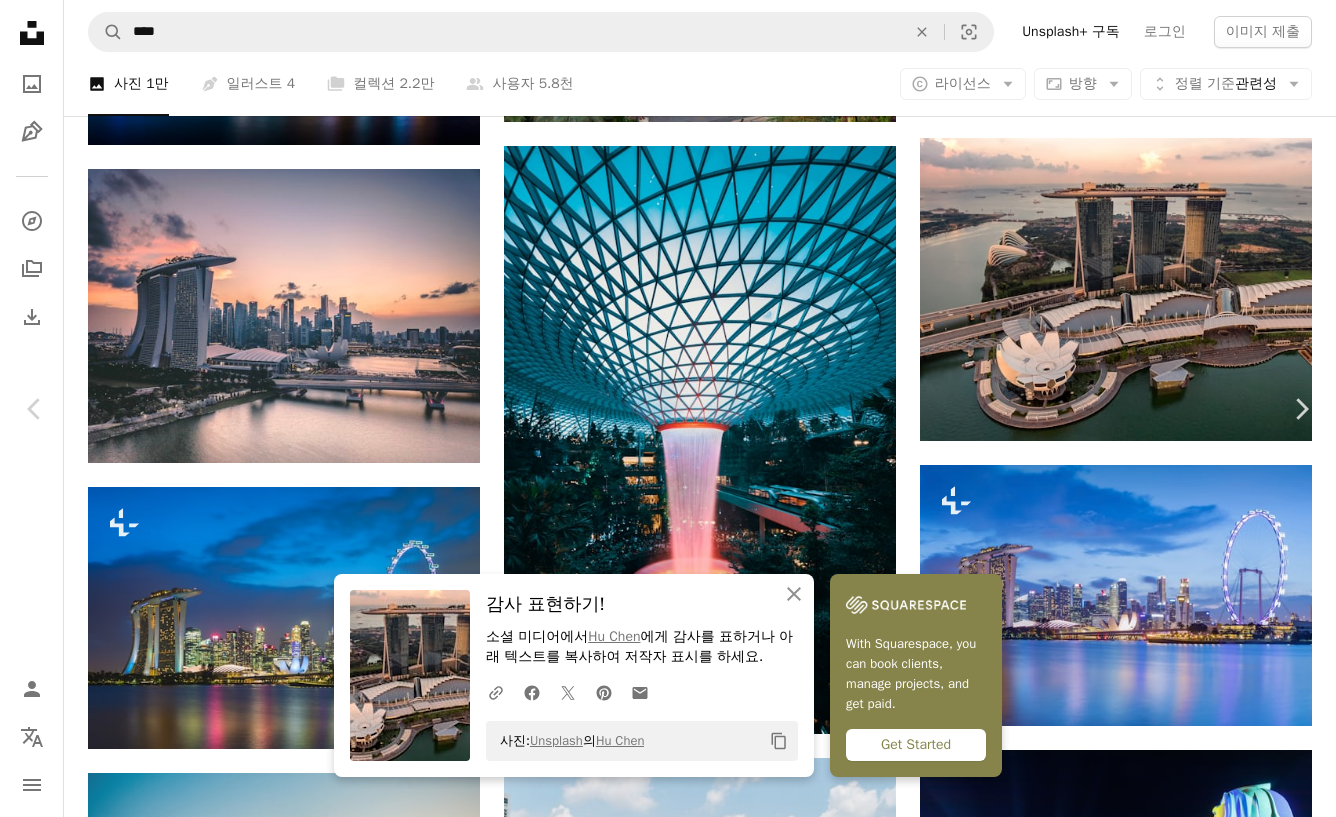 click on "An X shape Chevron left Chevron right An X shape 닫기 감사 표현하기! 소셜 미디어에서 [PERSON] 에게 감사를 표하거나 아래 텍스트를 복사하여 저작자 표시를 하세요. A URL sharing icon (chains) Facebook icon X (formerly Twitter) icon Pinterest icon An envelope 사진: Unsplash 의 [PERSON]
Copy content With Squarespace, you can book clients, manage projects, and get paid. Get Started Getty Images Unsplash+ 용 A heart A plus sign A lock 다운로드 Zoom in A forward-right arrow 공유 More Actions Calendar outlined 2023년 10월 20일 에 게시됨 Camera FUJIFILM, X-T2 Safety Unsplash+ 라이선스 에 따른 라이선스 부여 사업 여행하다 도시 사진술 [LOCATION] 강 도시 반사 마천루 탑 아시아 황혼 황혼 도시 생활 산책길 사람이 없다 여행 목적지 유명한 장소 무료 사진 관련 이미지 Plus sign for Unsplash+ A heart A plus sign Getty Images Unsplash+ 용 A lock 다운로드 Plus sign for Unsplash+ A heart 용" at bounding box center [668, 6547] 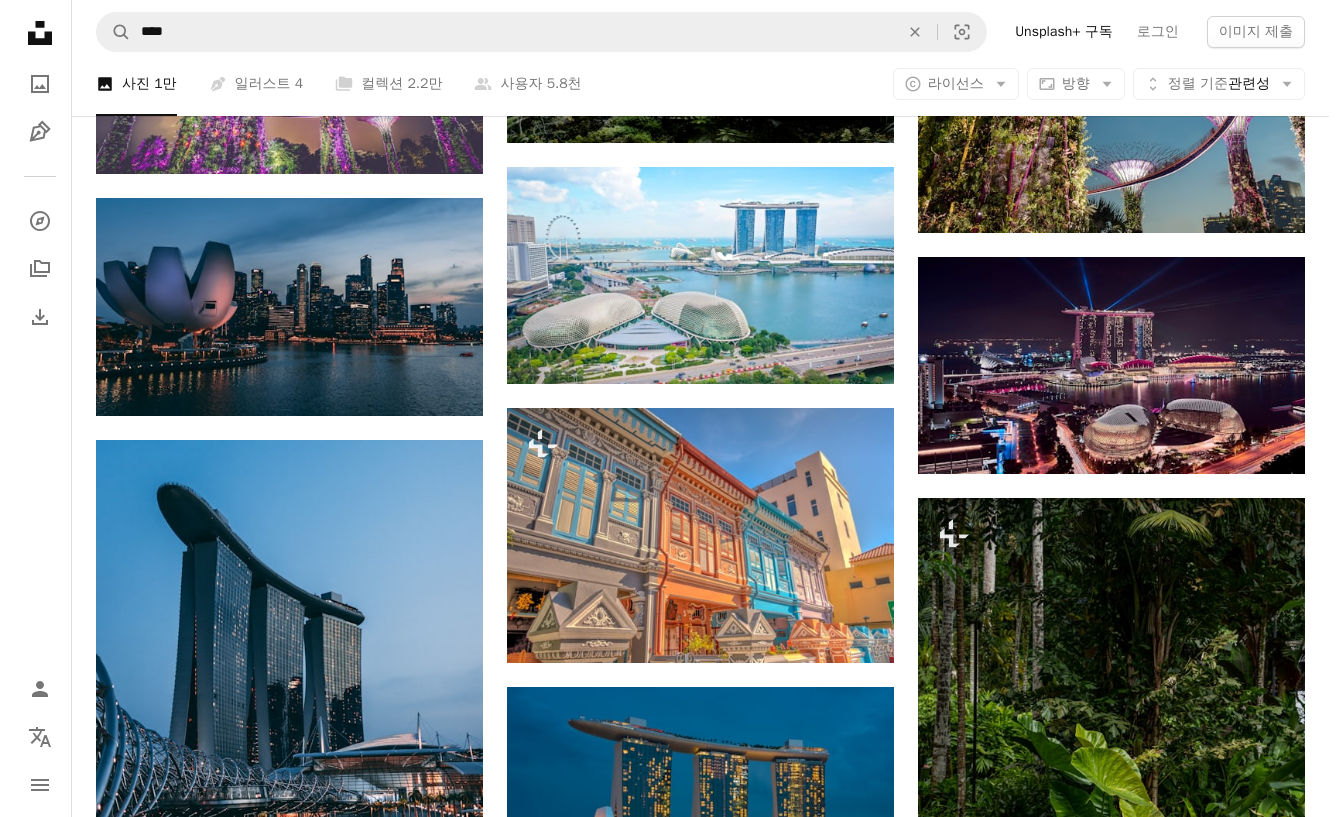 scroll, scrollTop: 2300, scrollLeft: 0, axis: vertical 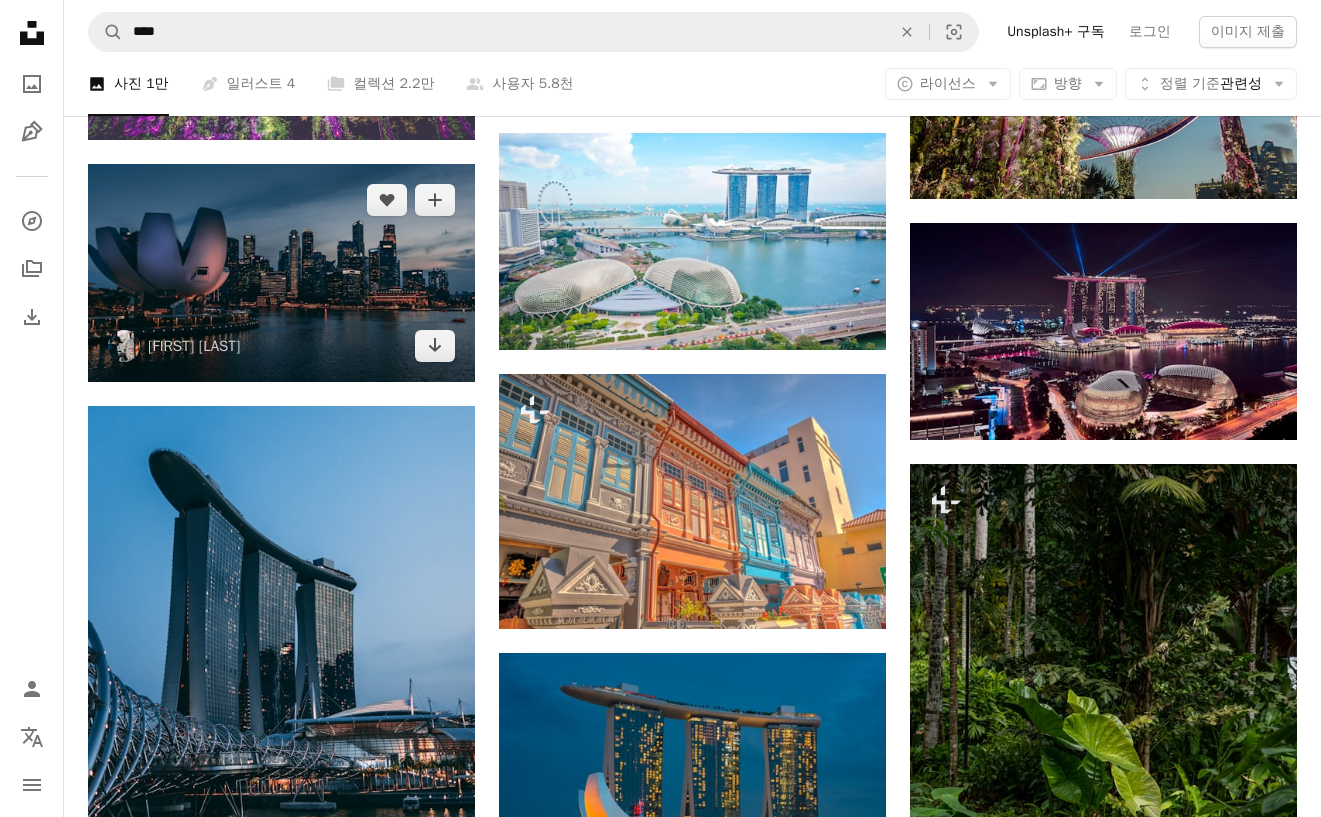 click at bounding box center (281, 272) 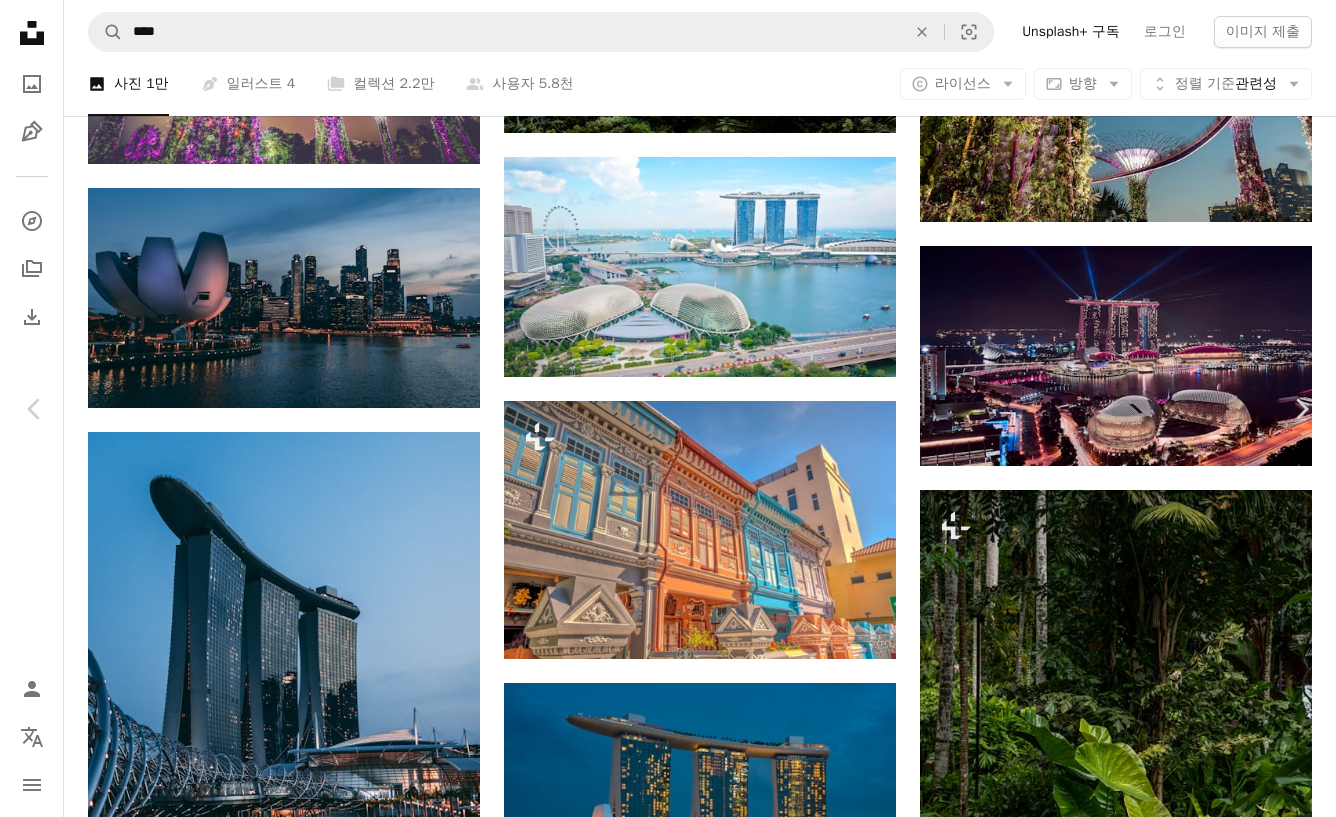 click on "무료 다운로드" at bounding box center [1136, 4786] 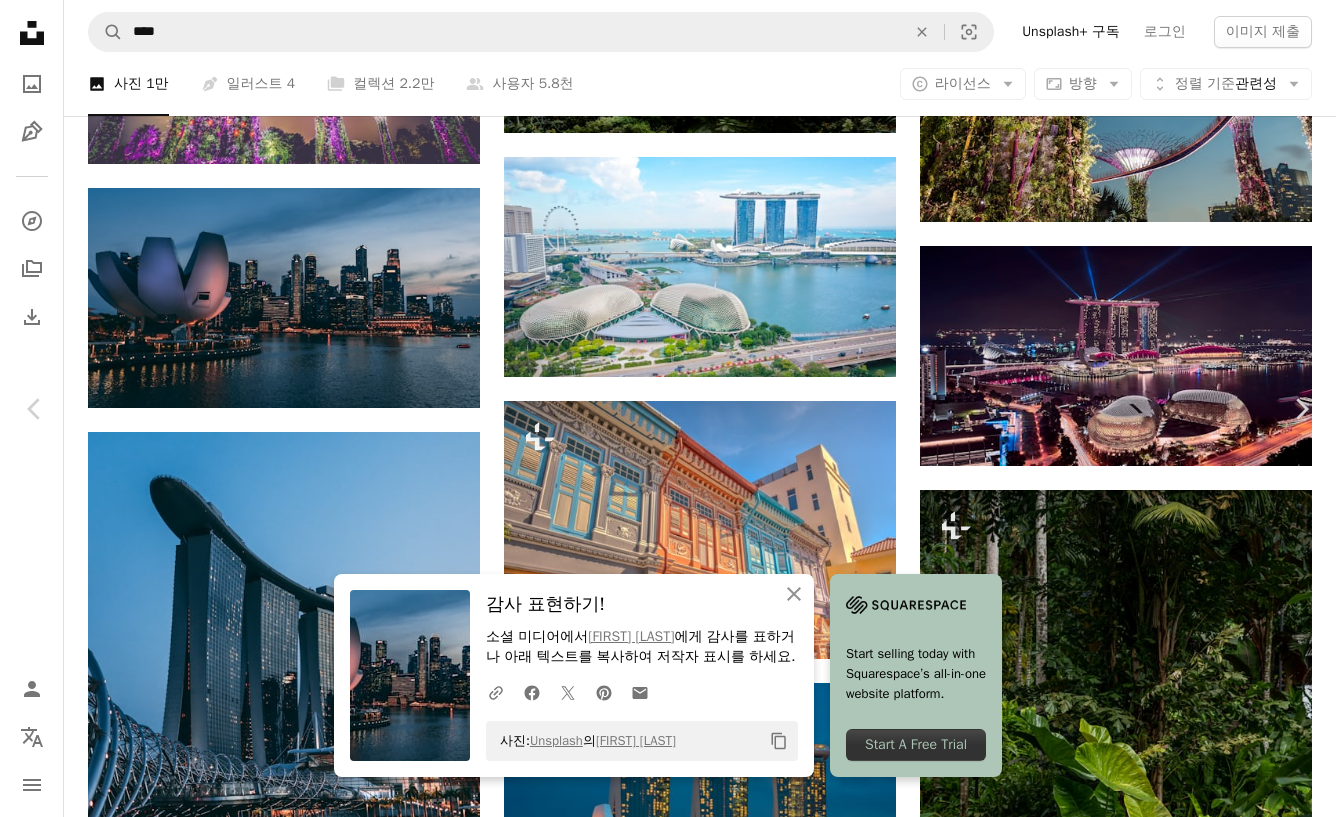 click on "Unsplash logo Unsplash 홈 A photo Pen Tool A compass A stack of folders Download Person Localization icon navigation menu A magnifying glass **** An X shape Visual search Unsplash+ 구독 로그인 이미지 제출 iStock에서 프리미엄 이미지 찾아보기  |  iStock에서 20% 할인  ↗ iStock에서 프리미엄 이미지 찾아보기 iStock에서 20% 할인  ↗ 더 보기  ↗ iStock에서 더 많은 자료 보기  ↗ A photo 사진   1만 Pen Tool 일러스트   4 A stack of folders 컬렉션   2.2만 A group of people 사용자   5.8천 A copyright icon © 라이선스 Arrow down Aspect ratio 방향 Arrow down Unfold 정렬 기준  관련성 Arrow down Filters 필터 싱가포르 Chevron right 말레이시아 두바이 싱가포르 스카이라인 도시 건물 건축학 물 바깥 황혼 광 밤 식물 Plus sign for Unsplash+ A heart A plus sign Getty Images Unsplash+ 용 A lock 다운로드 A heart A plus sign [FIRST] [LAST] Arrow pointing down A heart A plus sign Swapnil Bapat 고용 가능" at bounding box center [668, 1219] 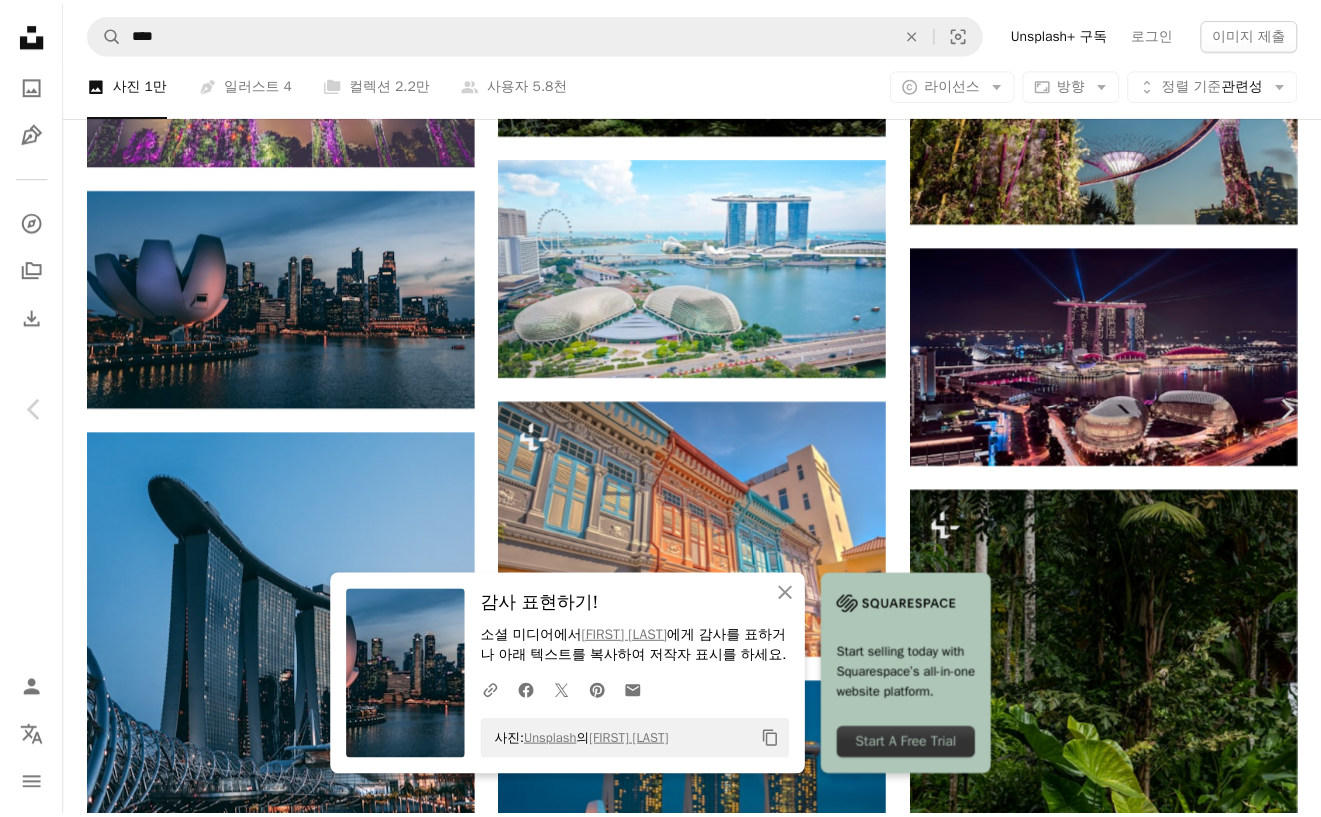 scroll, scrollTop: 715, scrollLeft: 0, axis: vertical 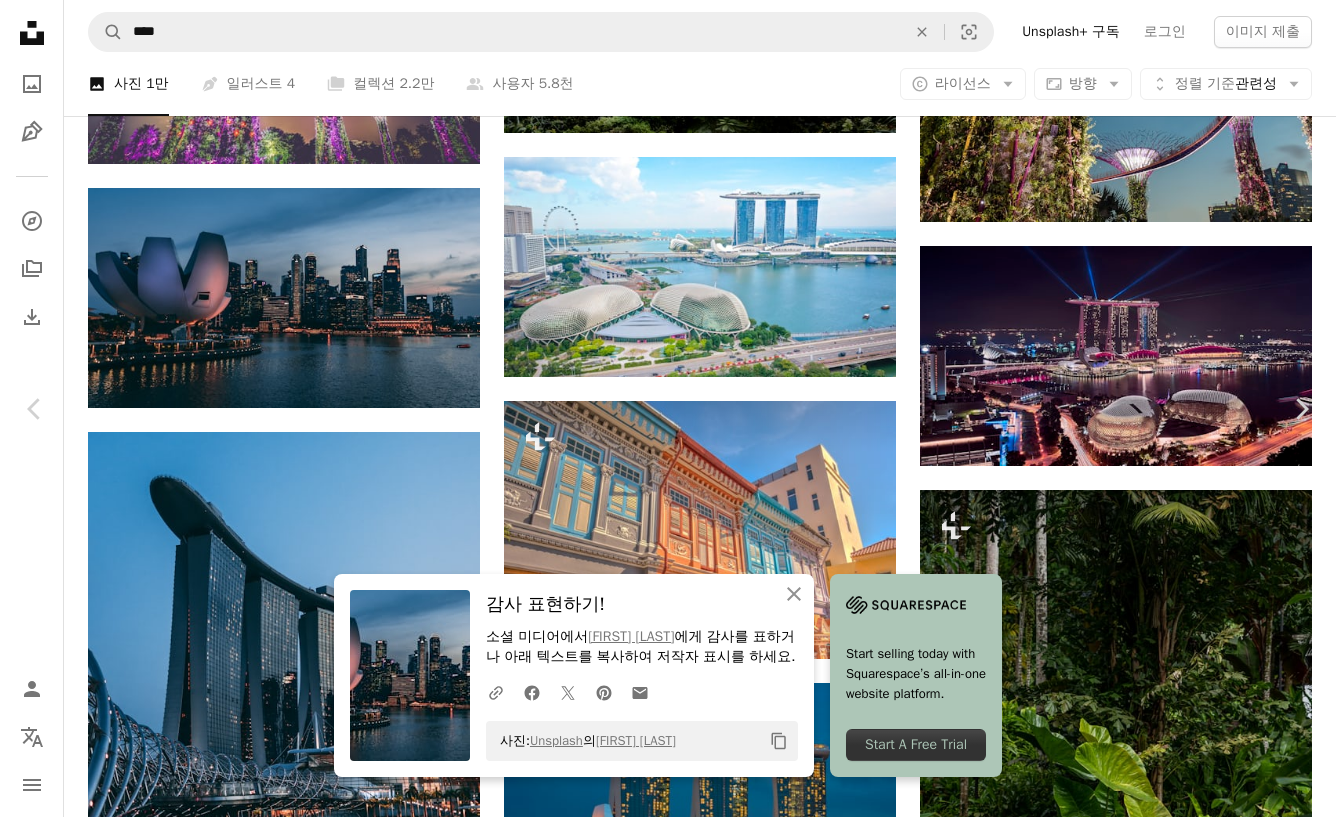 click on "An X shape" at bounding box center (20, 20) 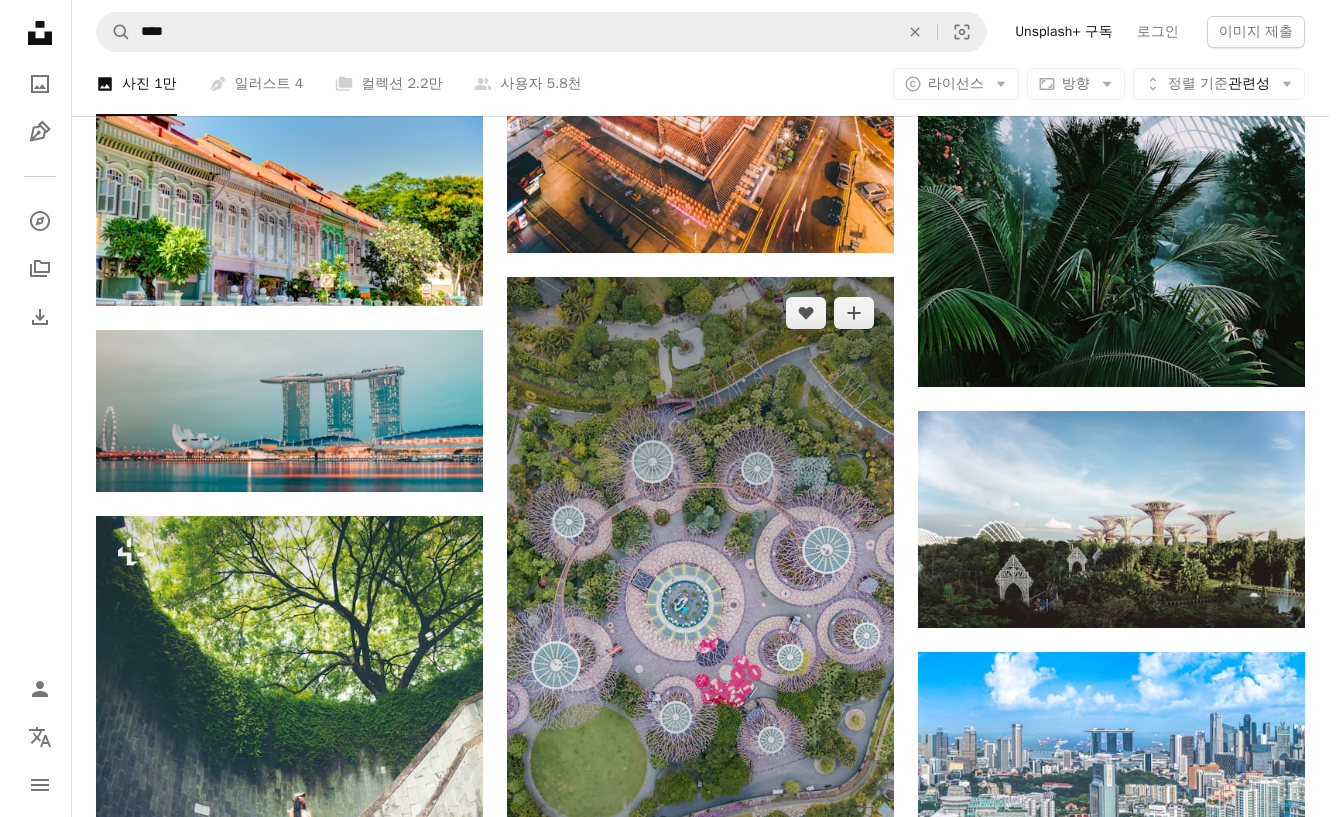 scroll, scrollTop: 4600, scrollLeft: 0, axis: vertical 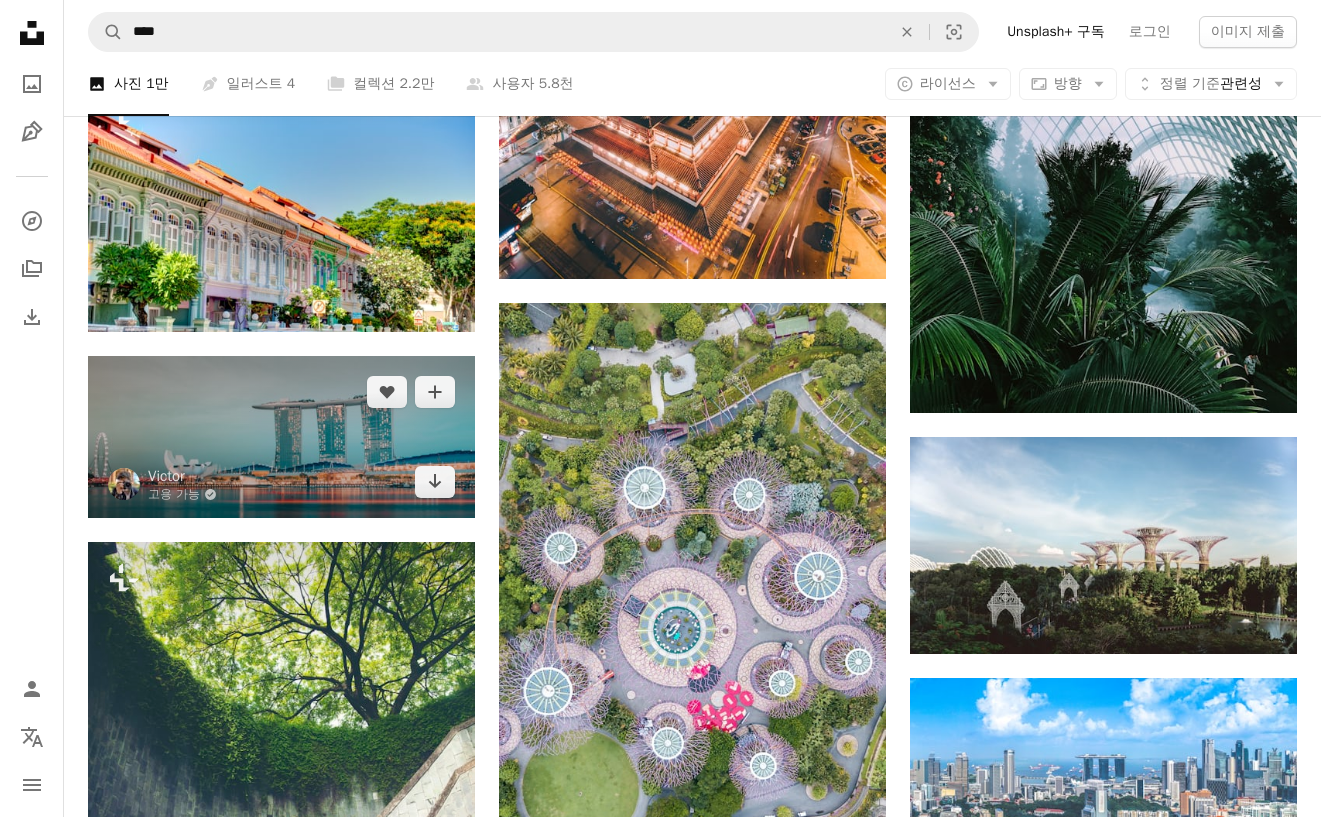 click at bounding box center [281, 437] 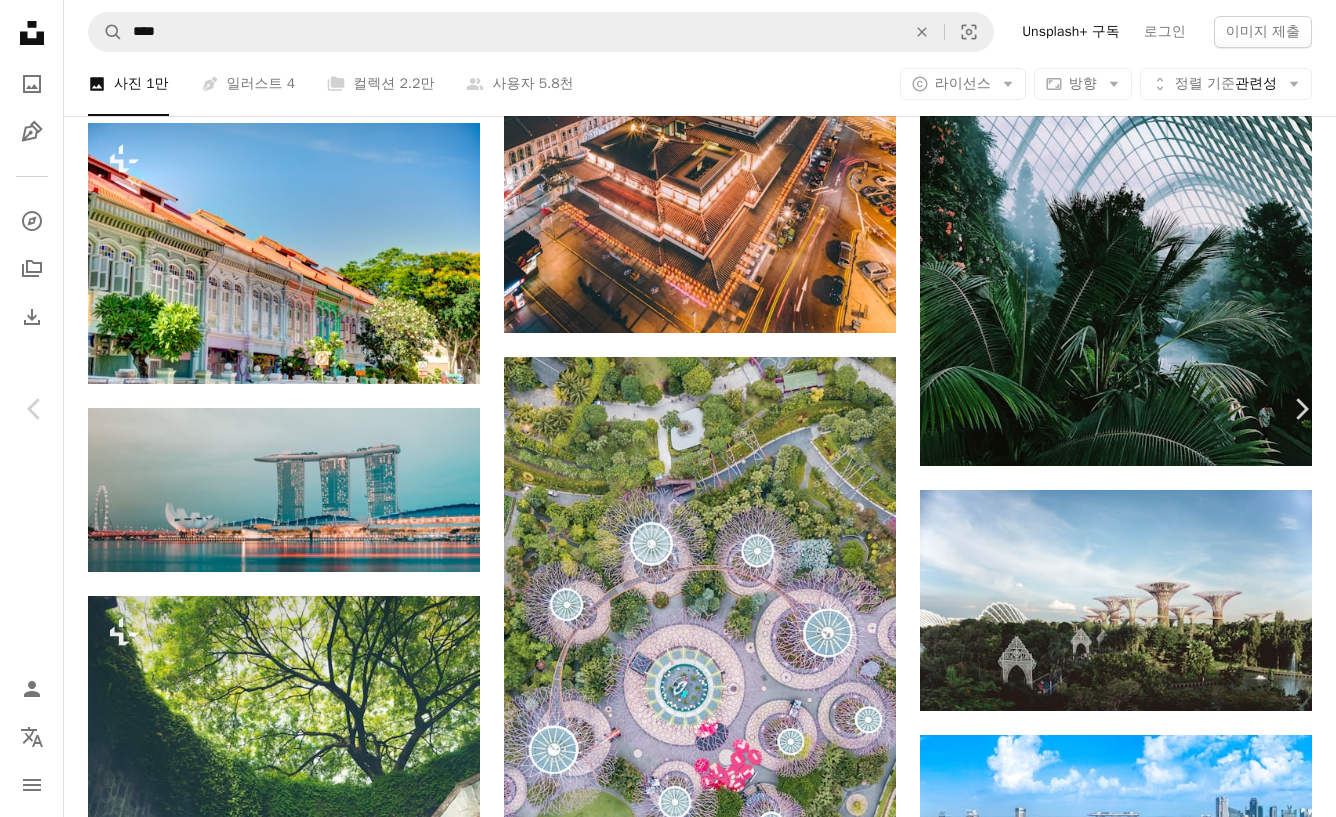 click on "무료 다운로드" at bounding box center (1136, 2486) 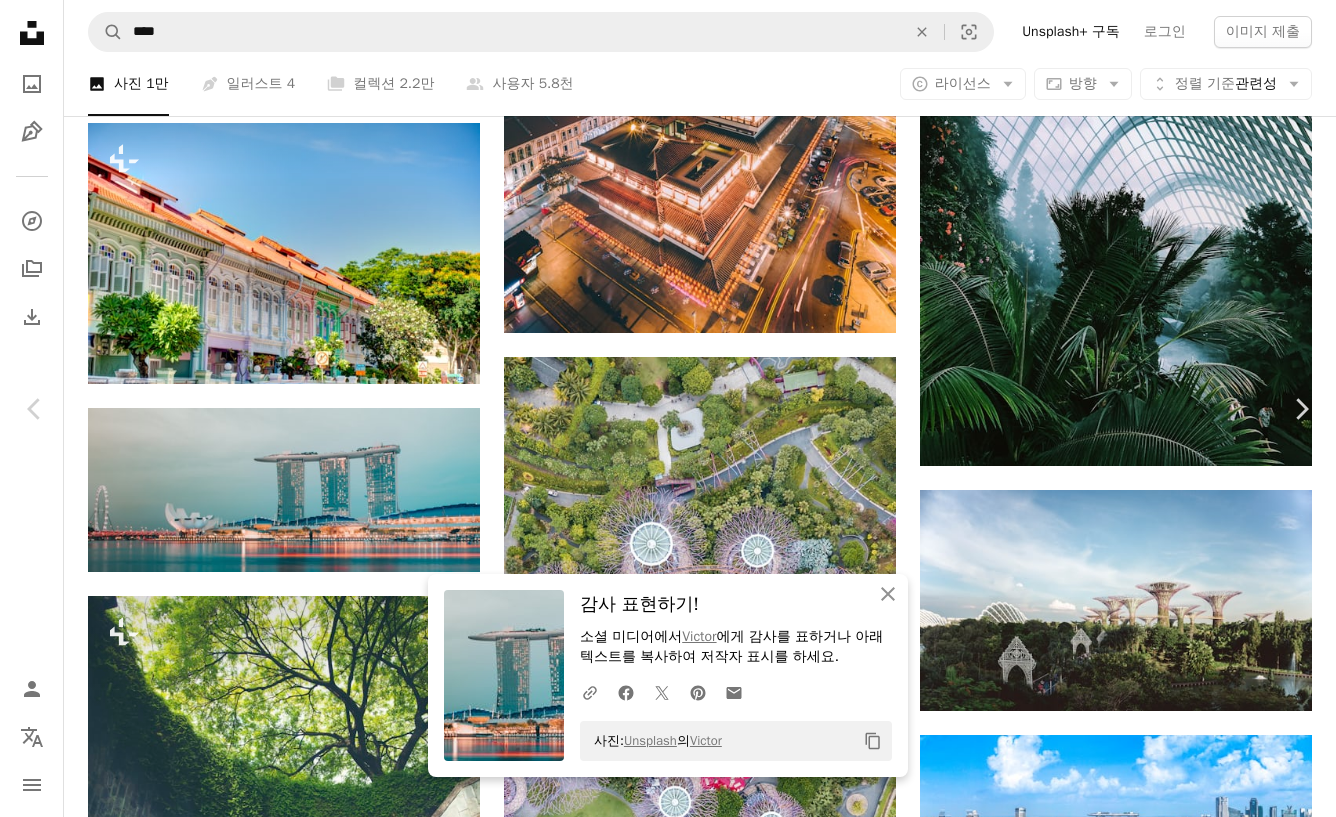 scroll, scrollTop: 715, scrollLeft: 0, axis: vertical 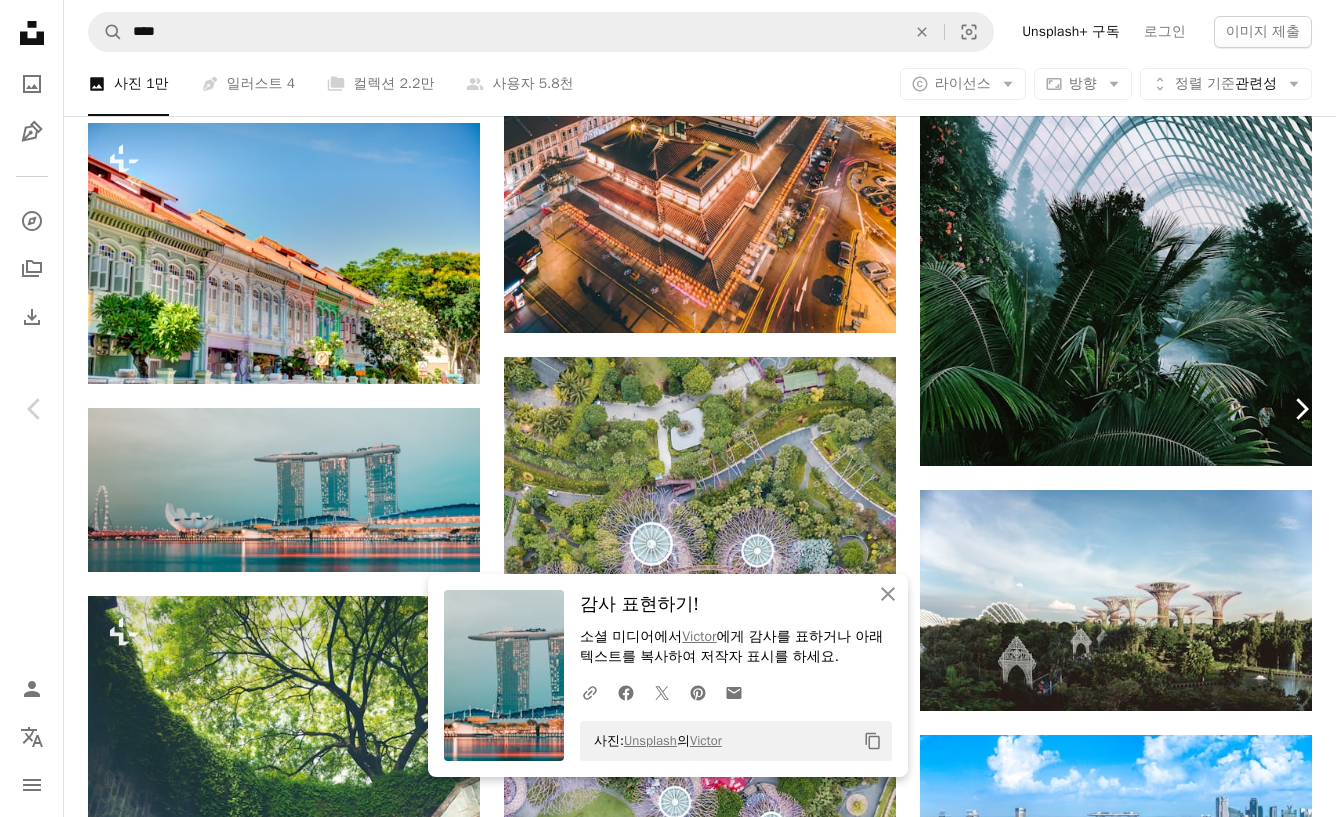 click on "Chevron right" at bounding box center [1301, 409] 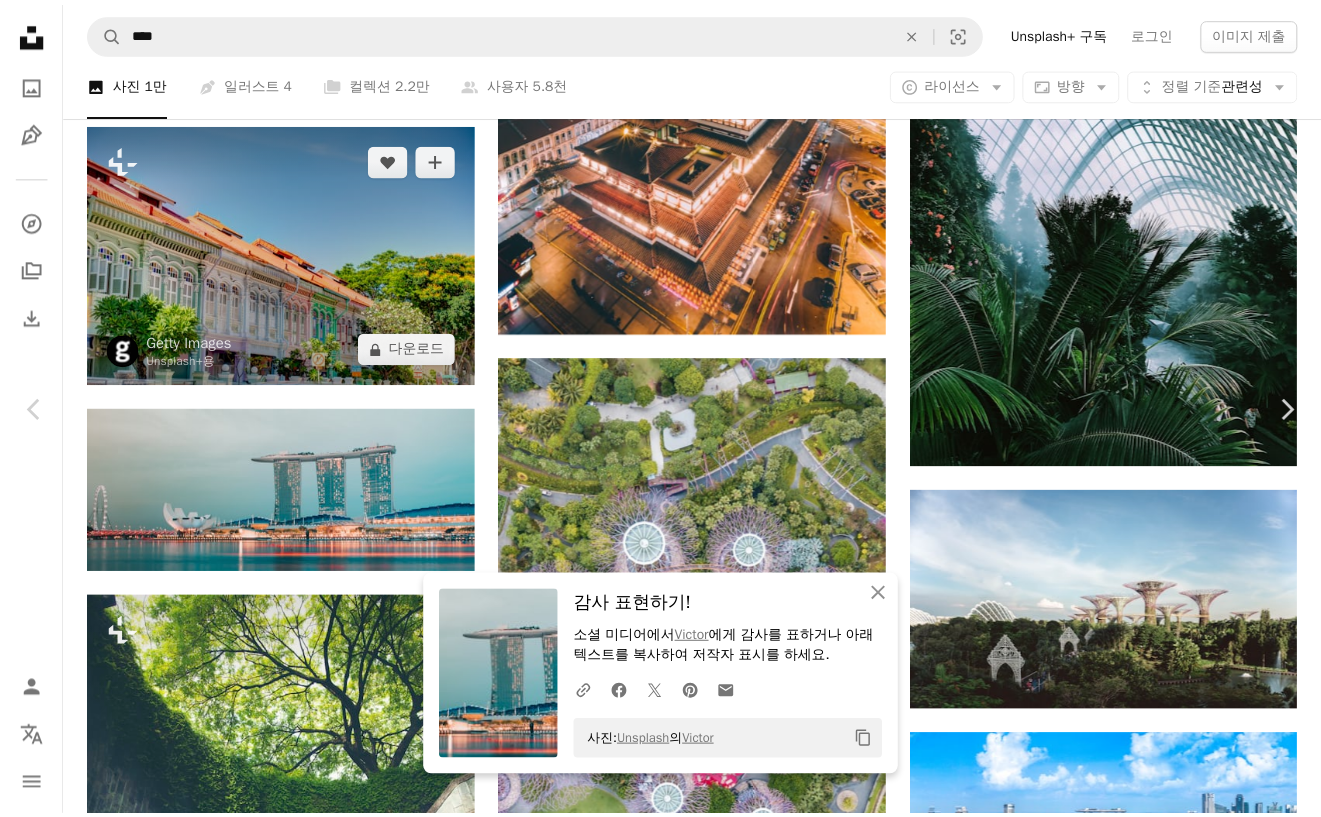 scroll, scrollTop: 0, scrollLeft: 0, axis: both 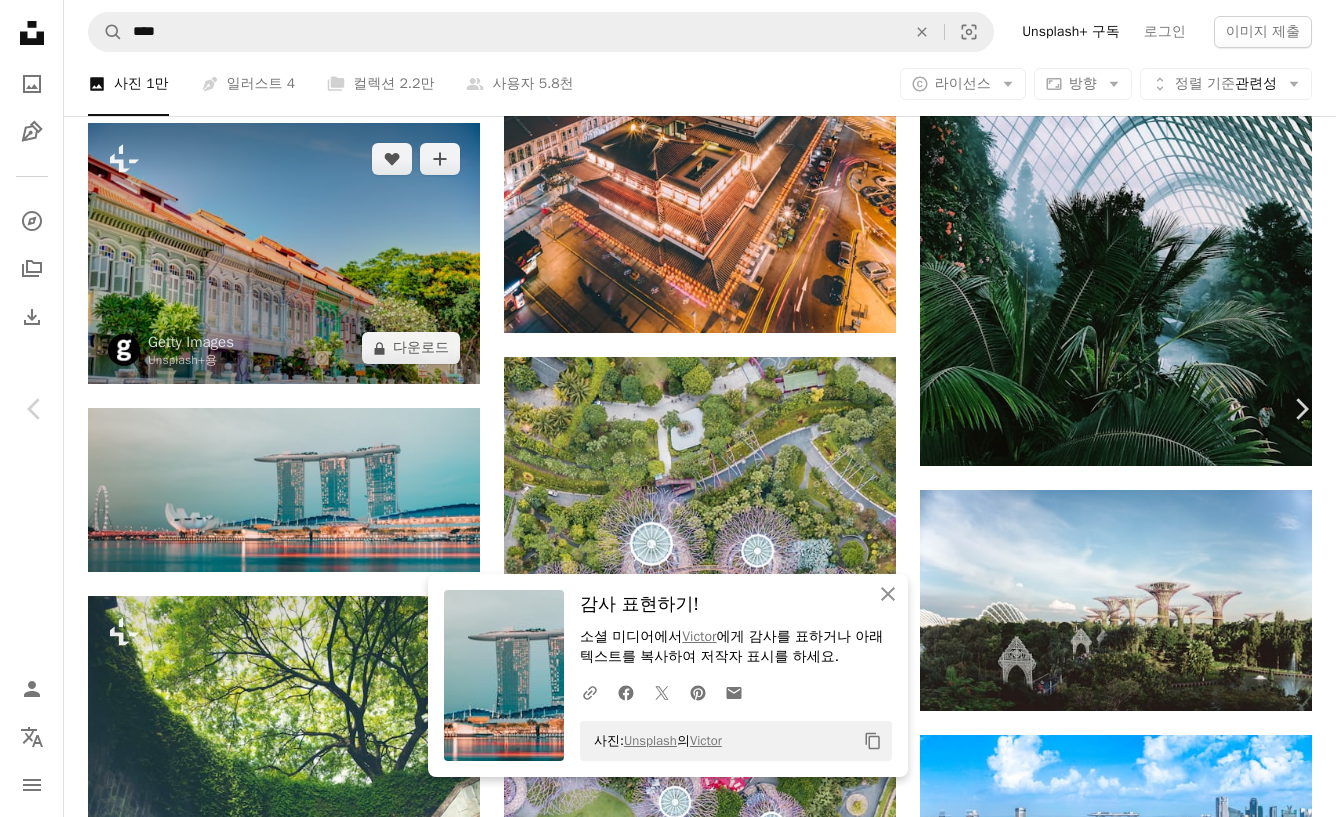 click on "An X shape" at bounding box center (20, 20) 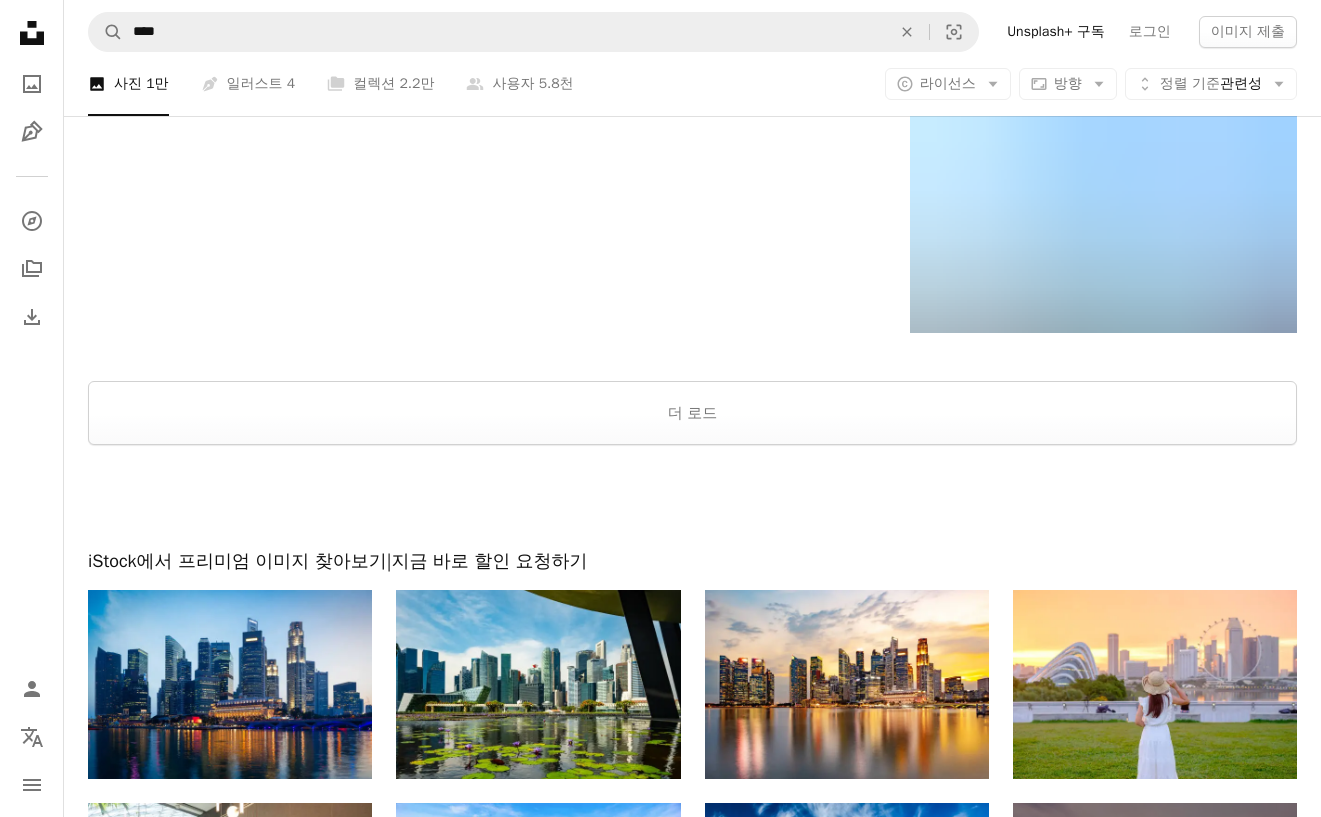 scroll, scrollTop: 8500, scrollLeft: 0, axis: vertical 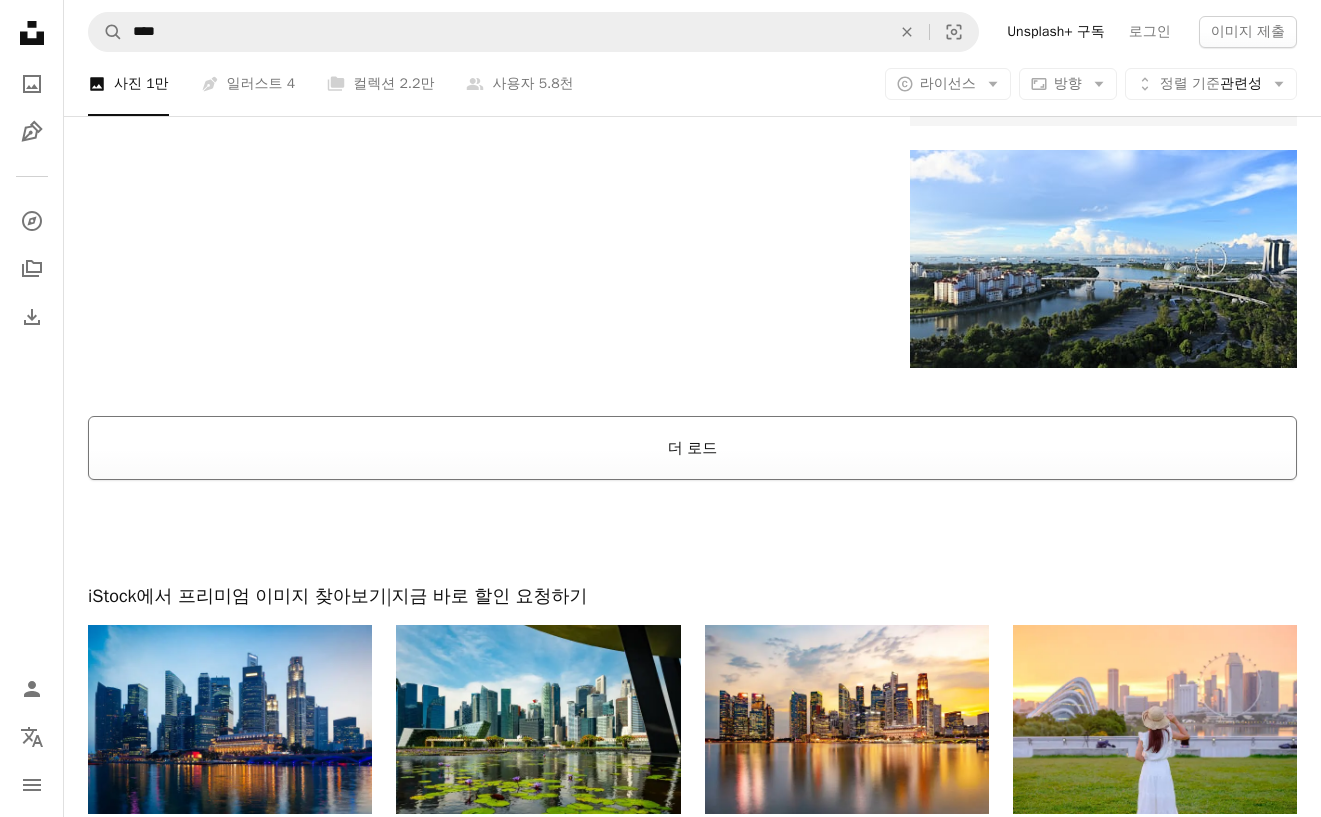 click on "더 로드" at bounding box center (692, 448) 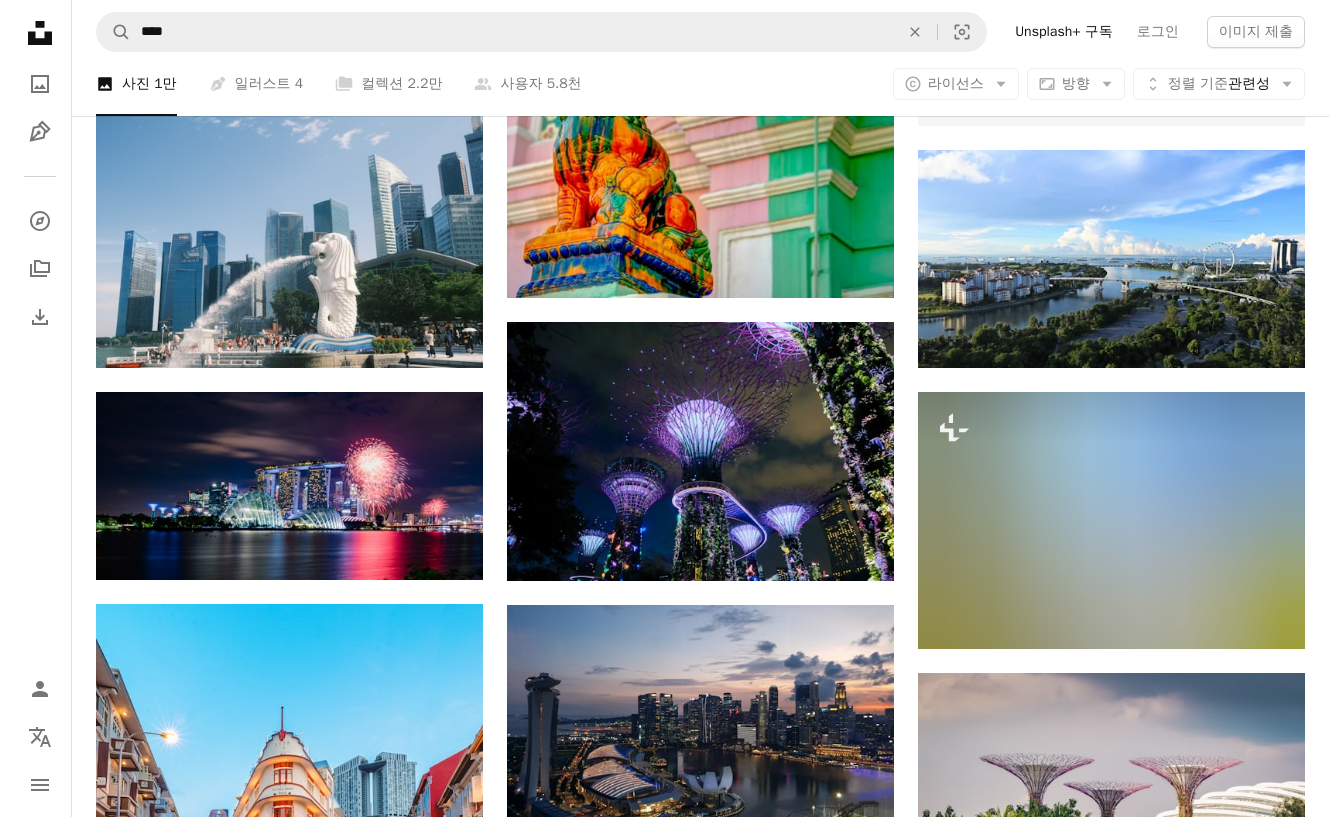 scroll, scrollTop: 8400, scrollLeft: 0, axis: vertical 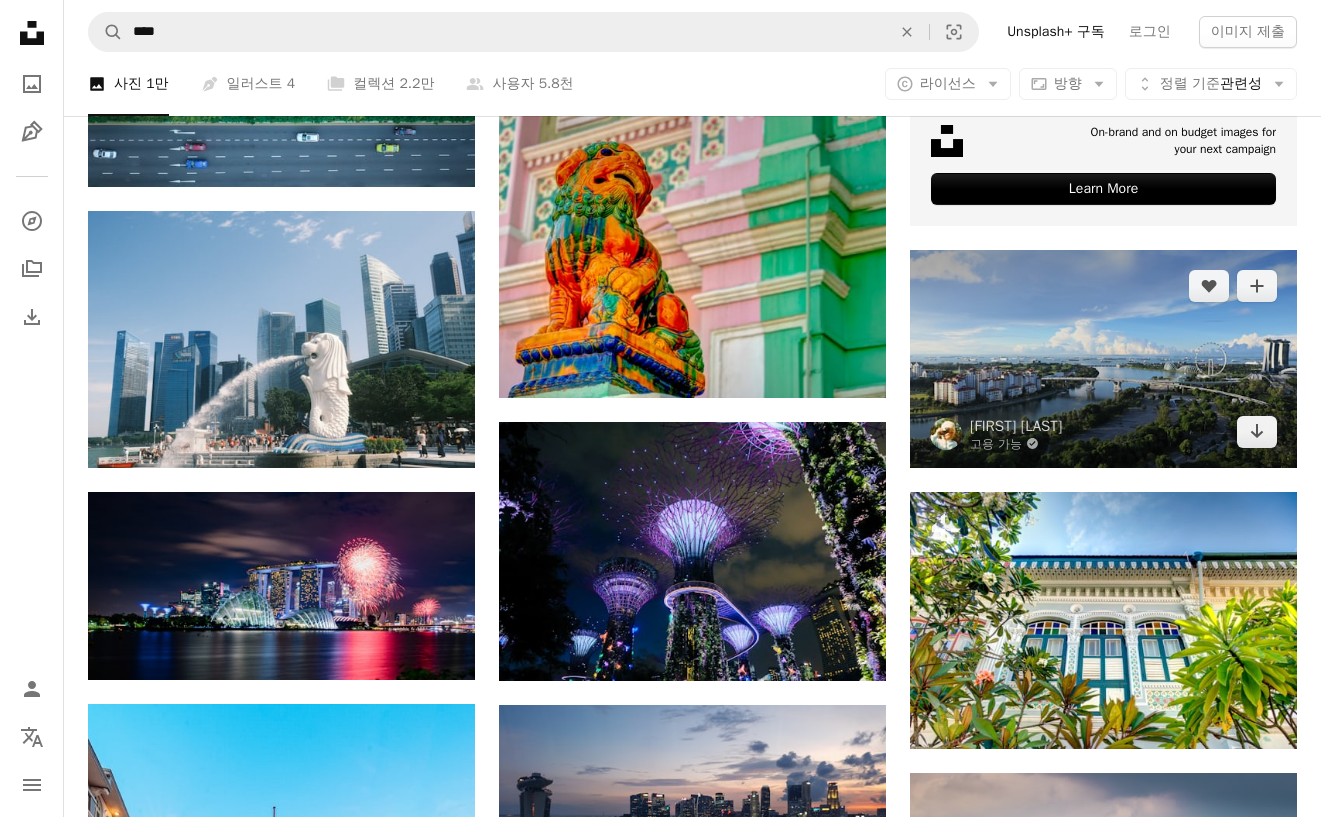 click at bounding box center (1103, 358) 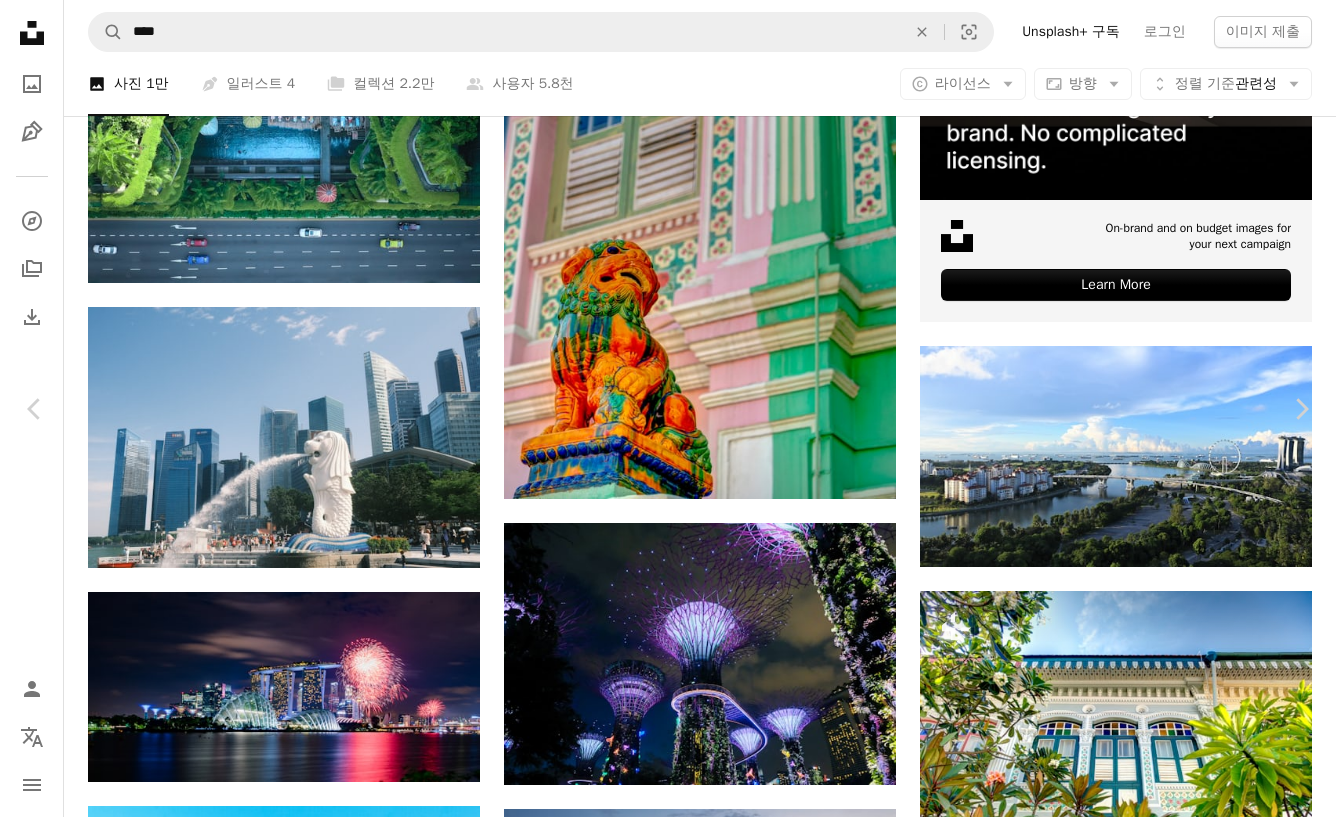 click on "무료 다운로드" at bounding box center (1136, 3198) 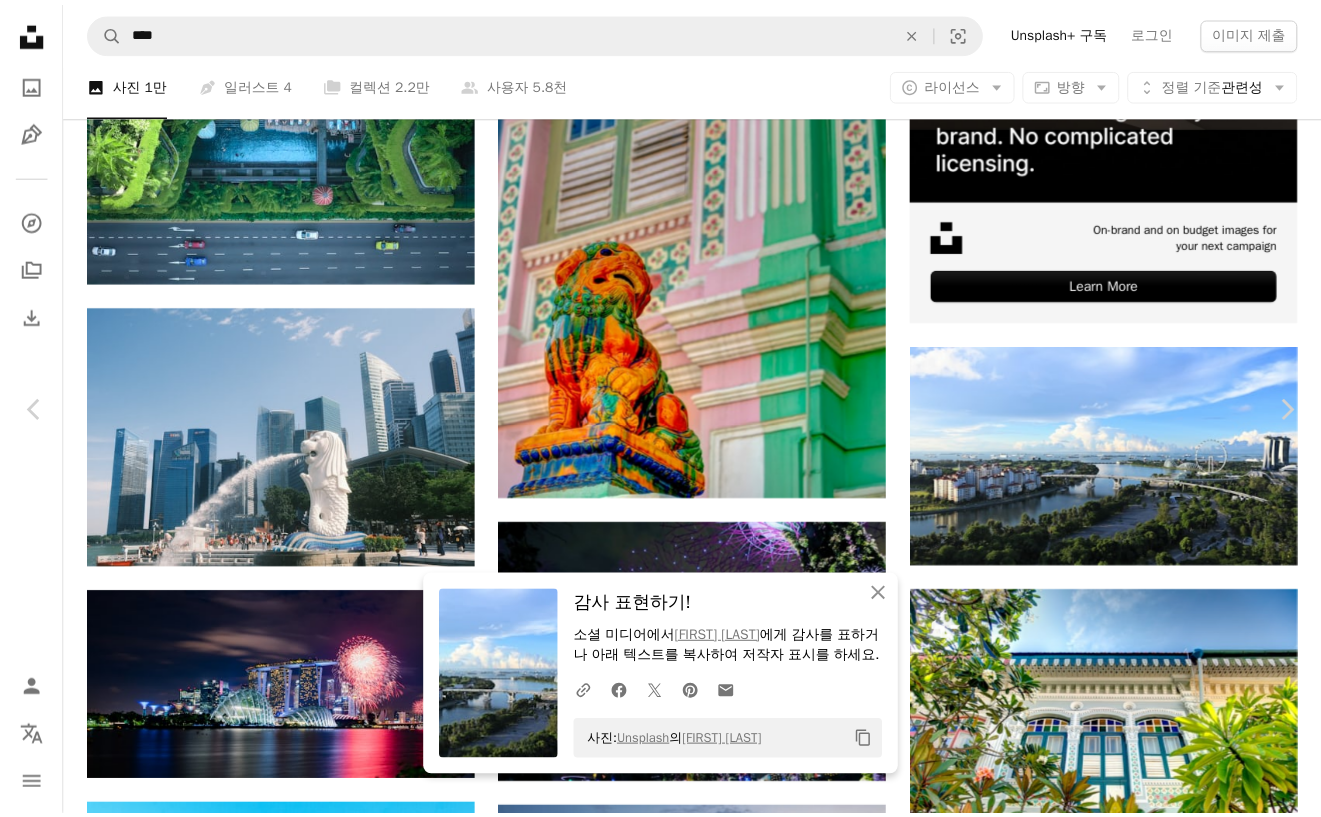 scroll, scrollTop: 715, scrollLeft: 0, axis: vertical 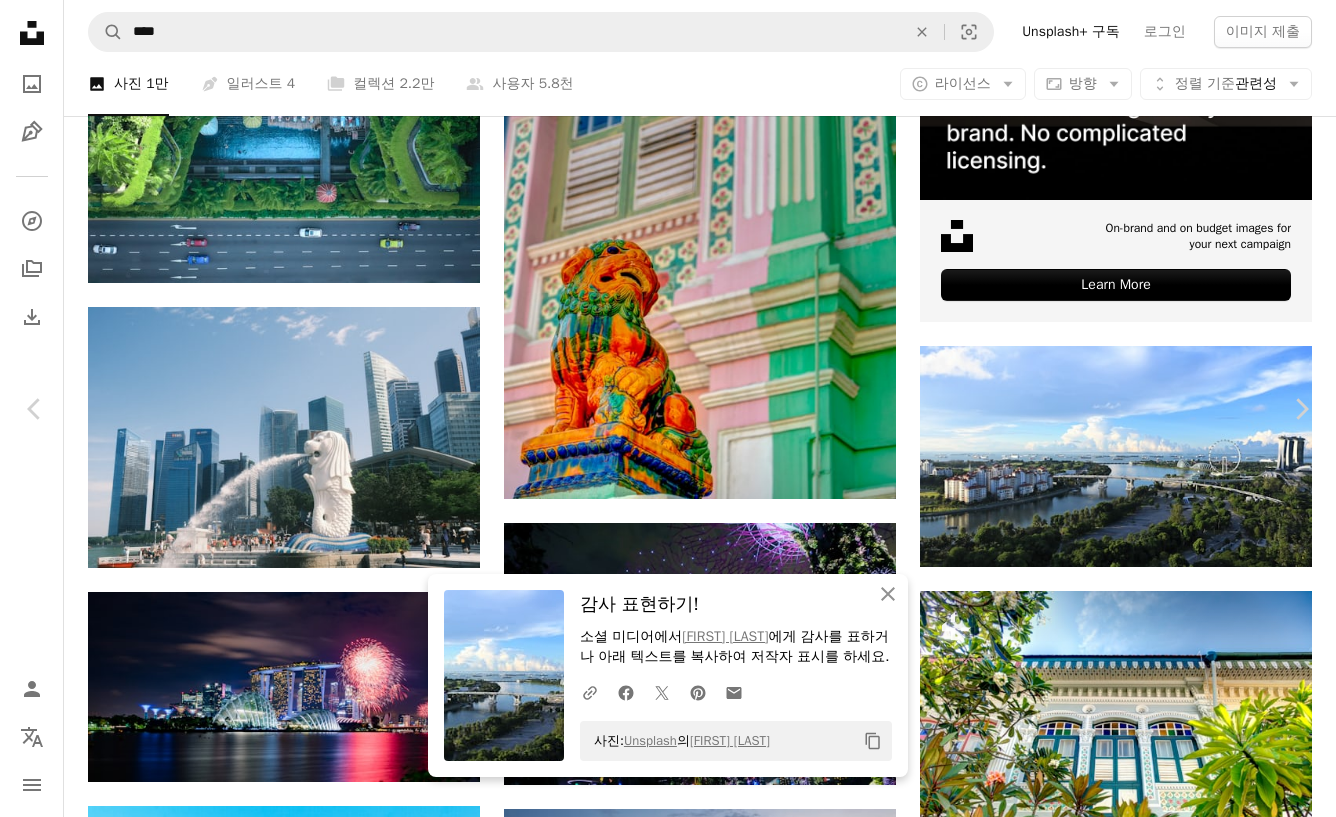 click on "An X shape" at bounding box center [20, 20] 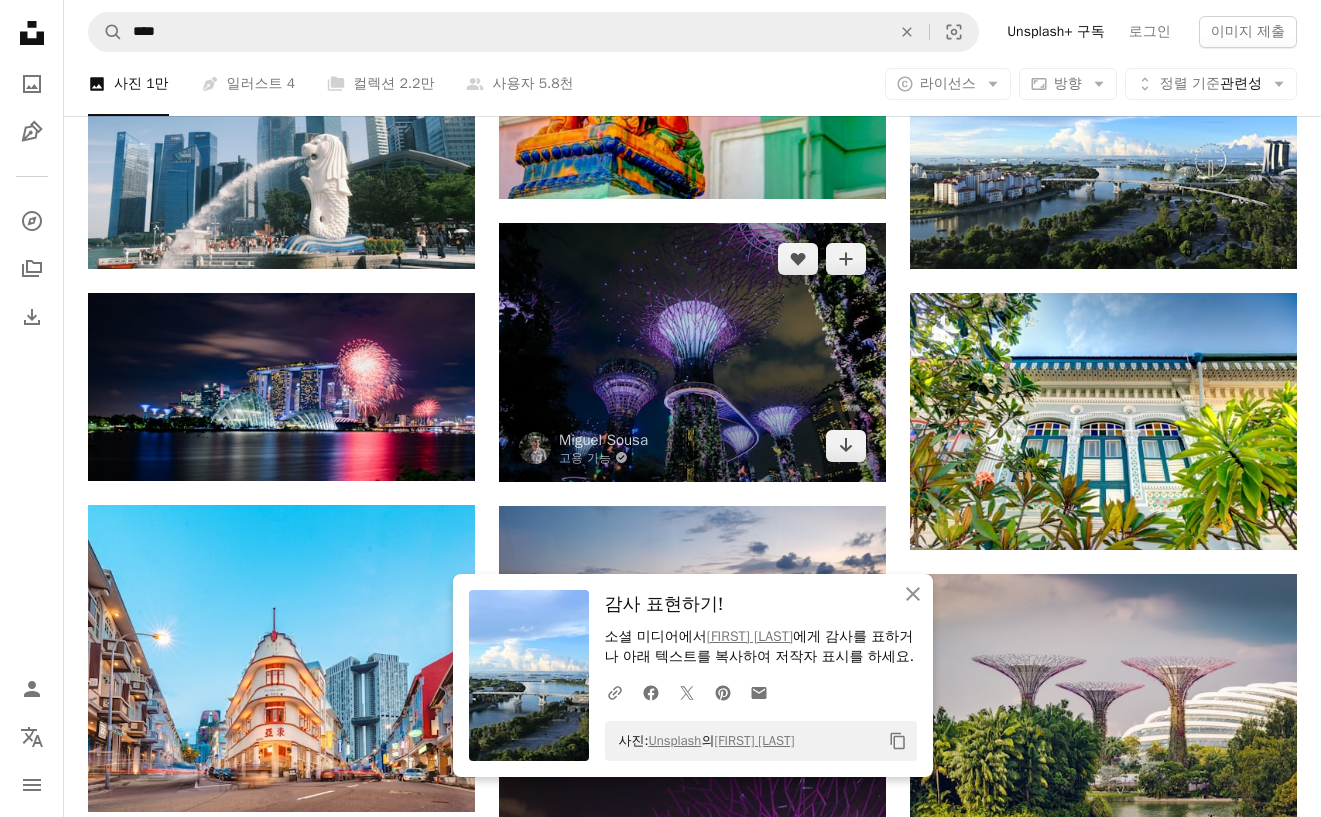 scroll, scrollTop: 8600, scrollLeft: 0, axis: vertical 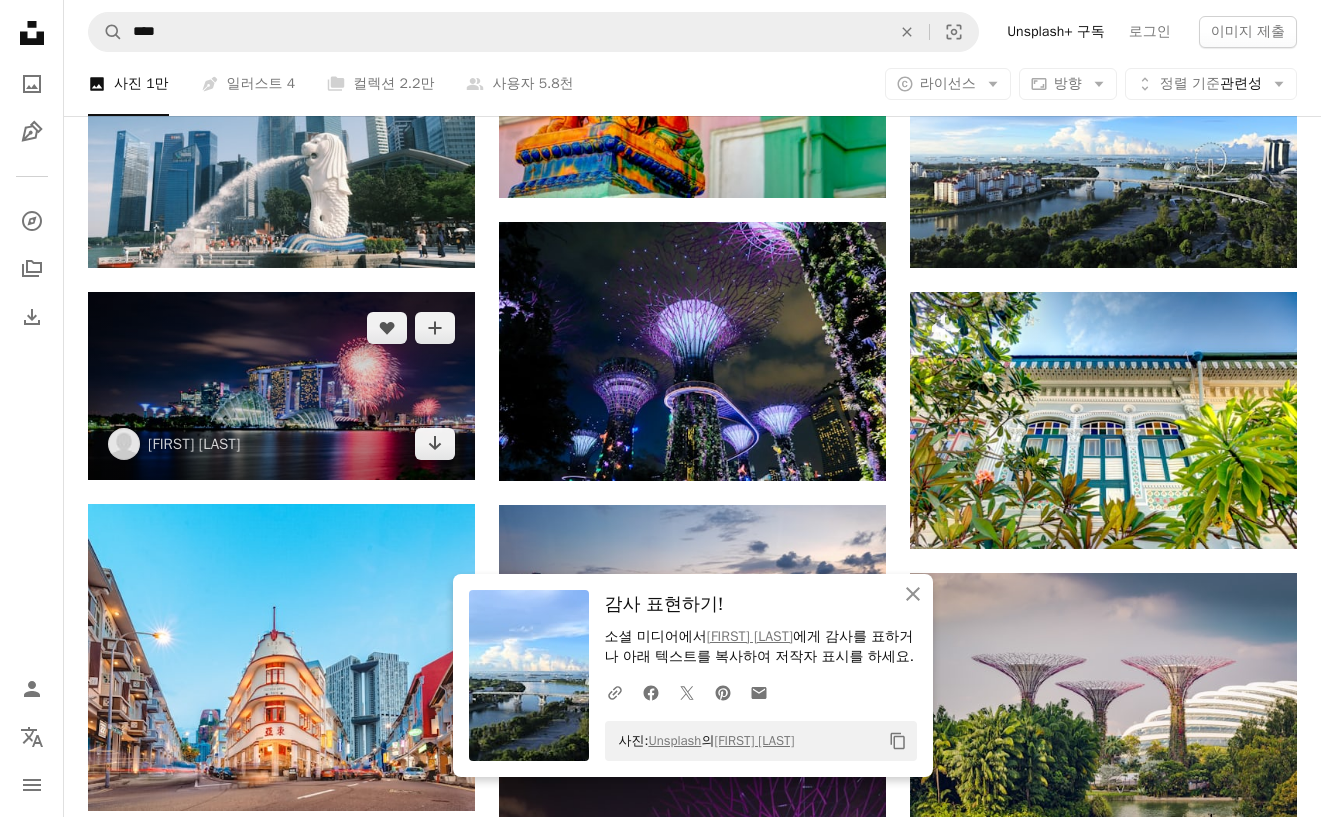 click at bounding box center (281, 386) 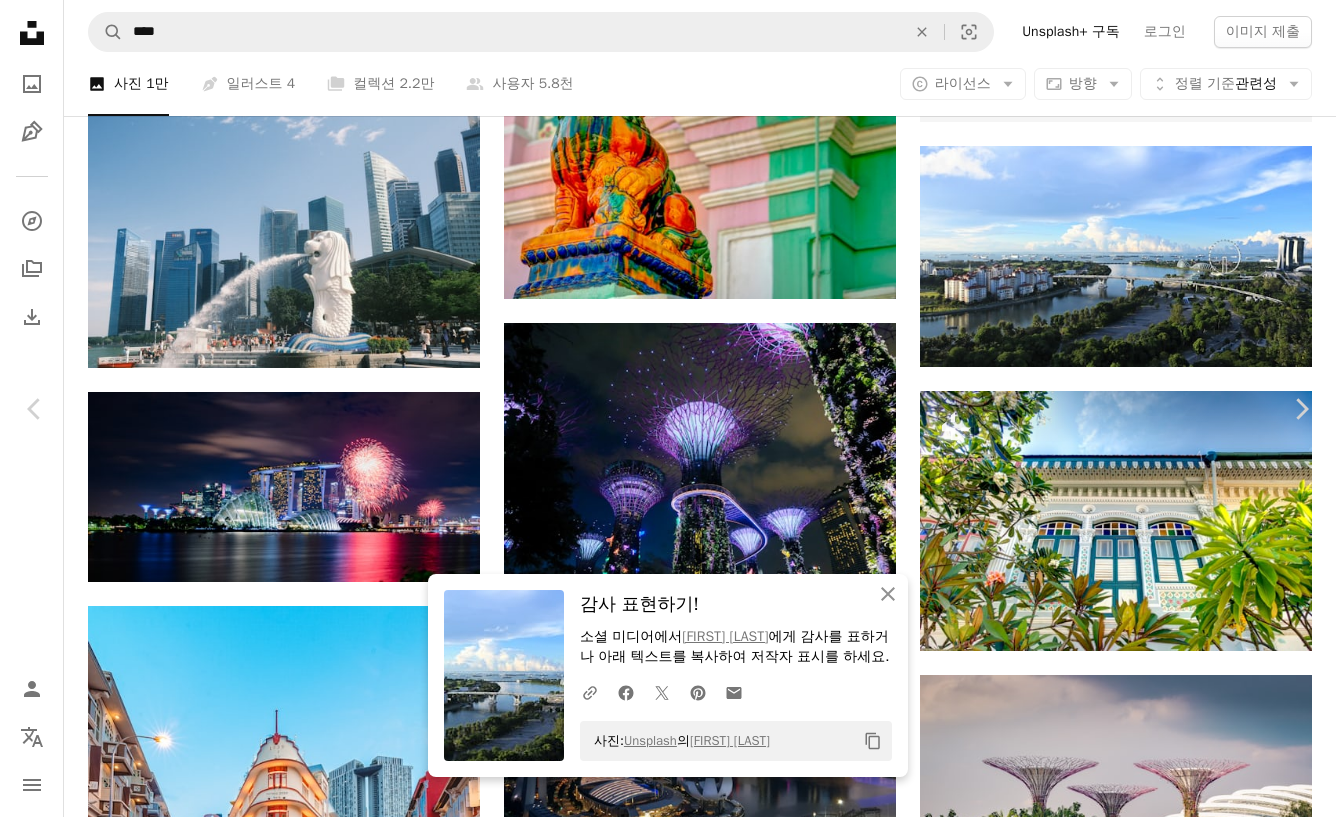click on "무료 다운로드" at bounding box center [1136, 2998] 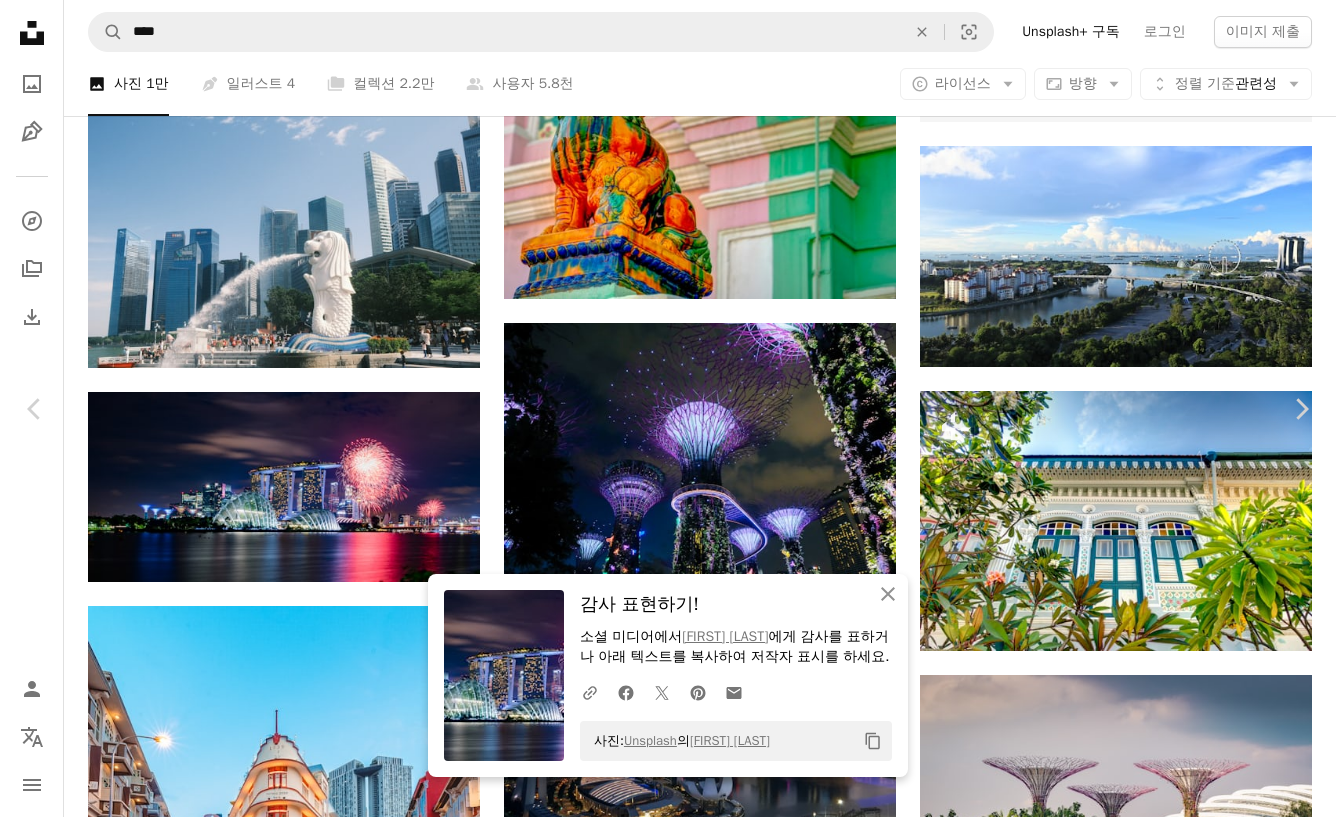 click on "An X shape" at bounding box center [20, 20] 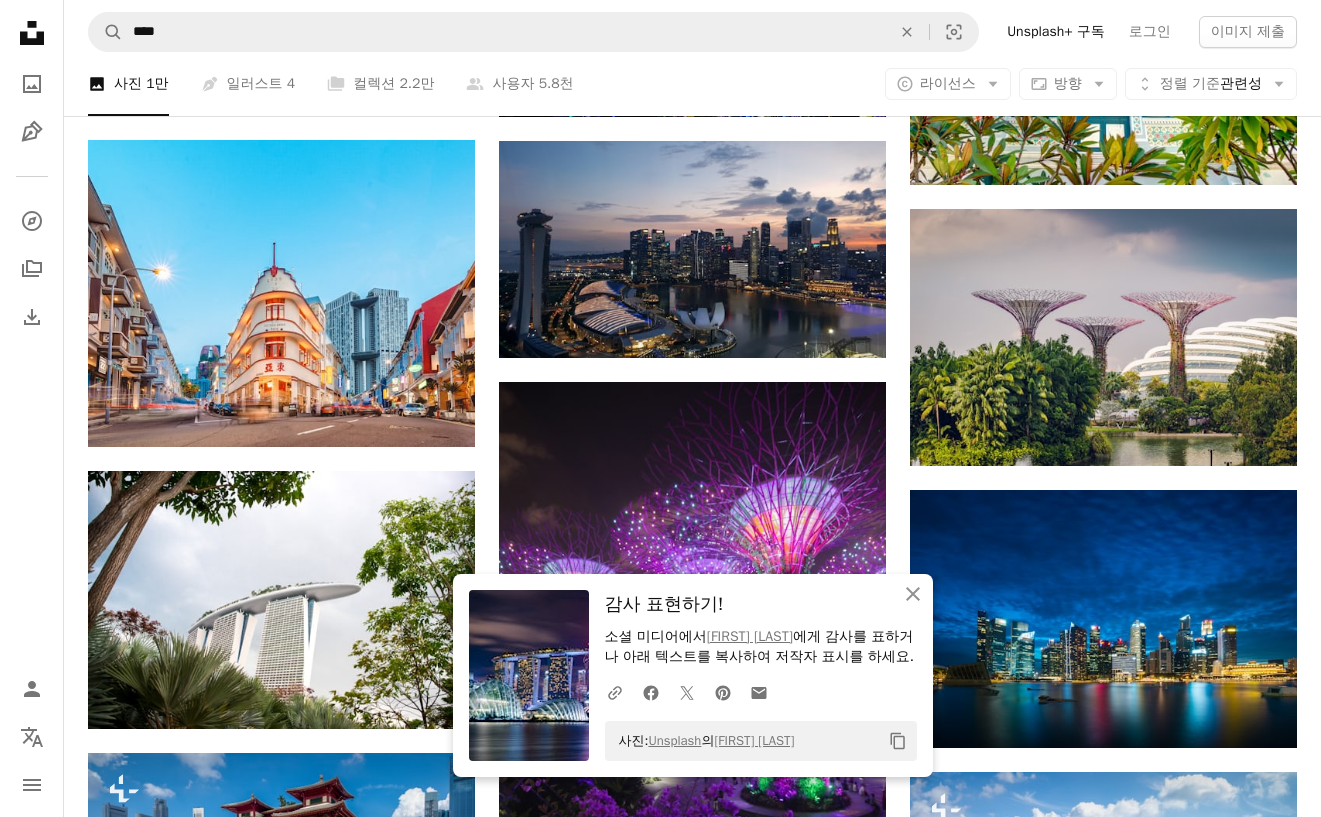 scroll, scrollTop: 9000, scrollLeft: 0, axis: vertical 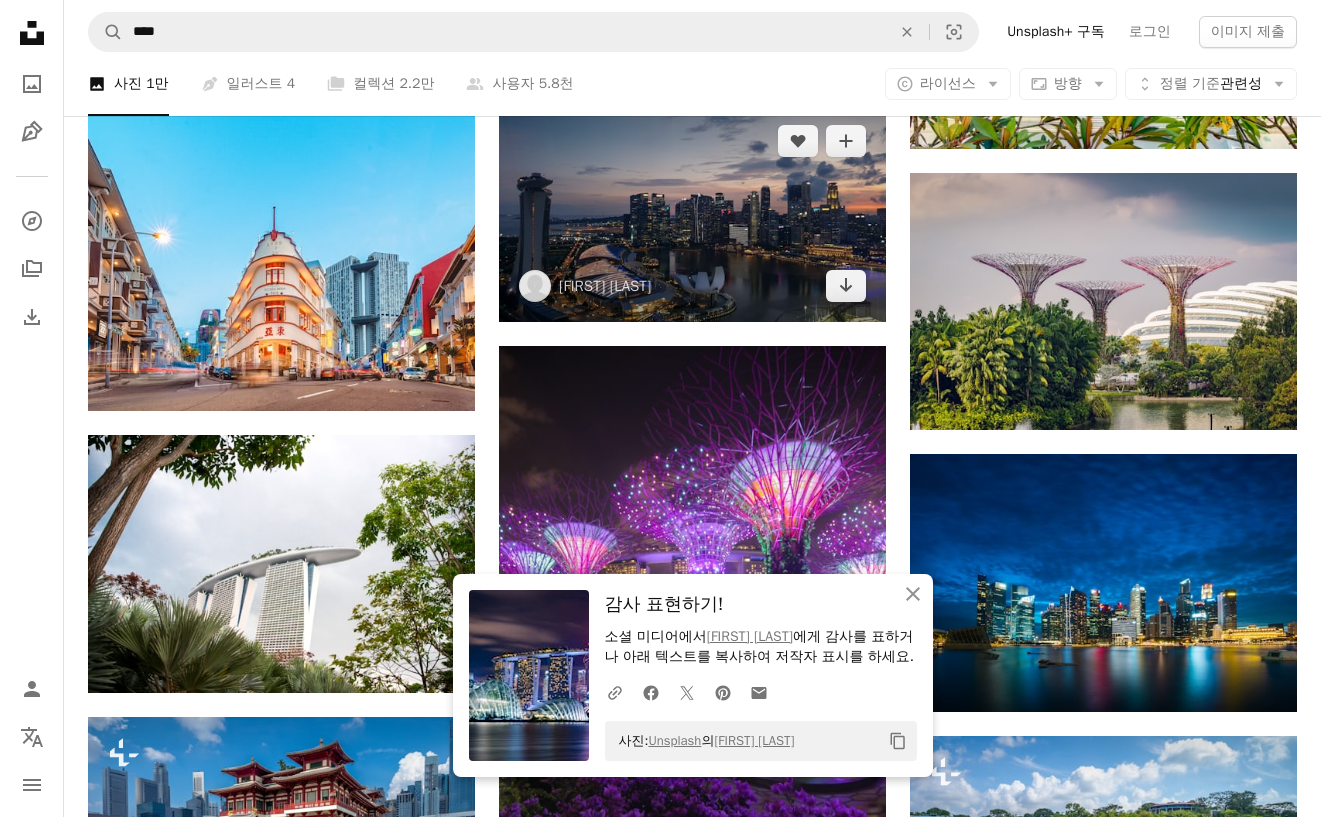click at bounding box center (692, 213) 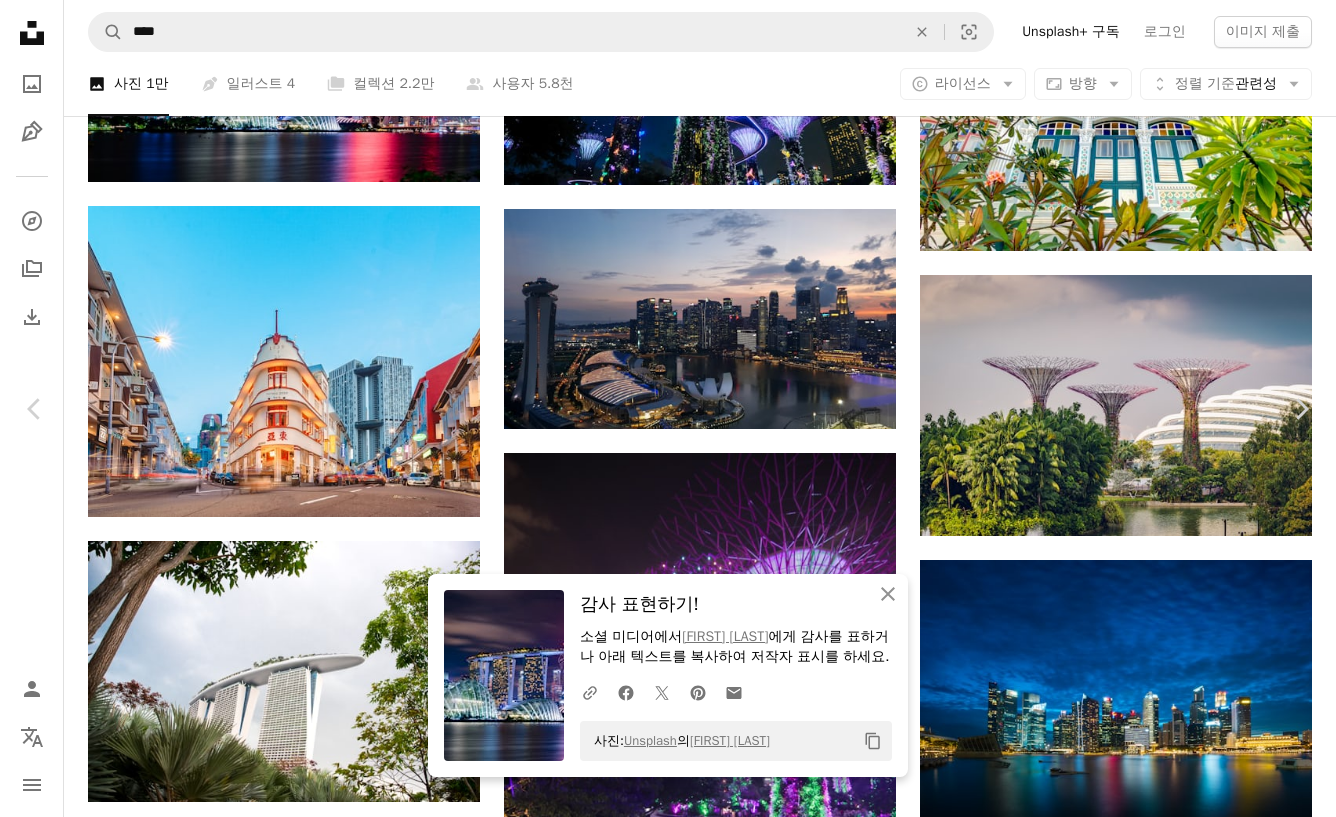 click on "무료 다운로드" at bounding box center (1136, 5723) 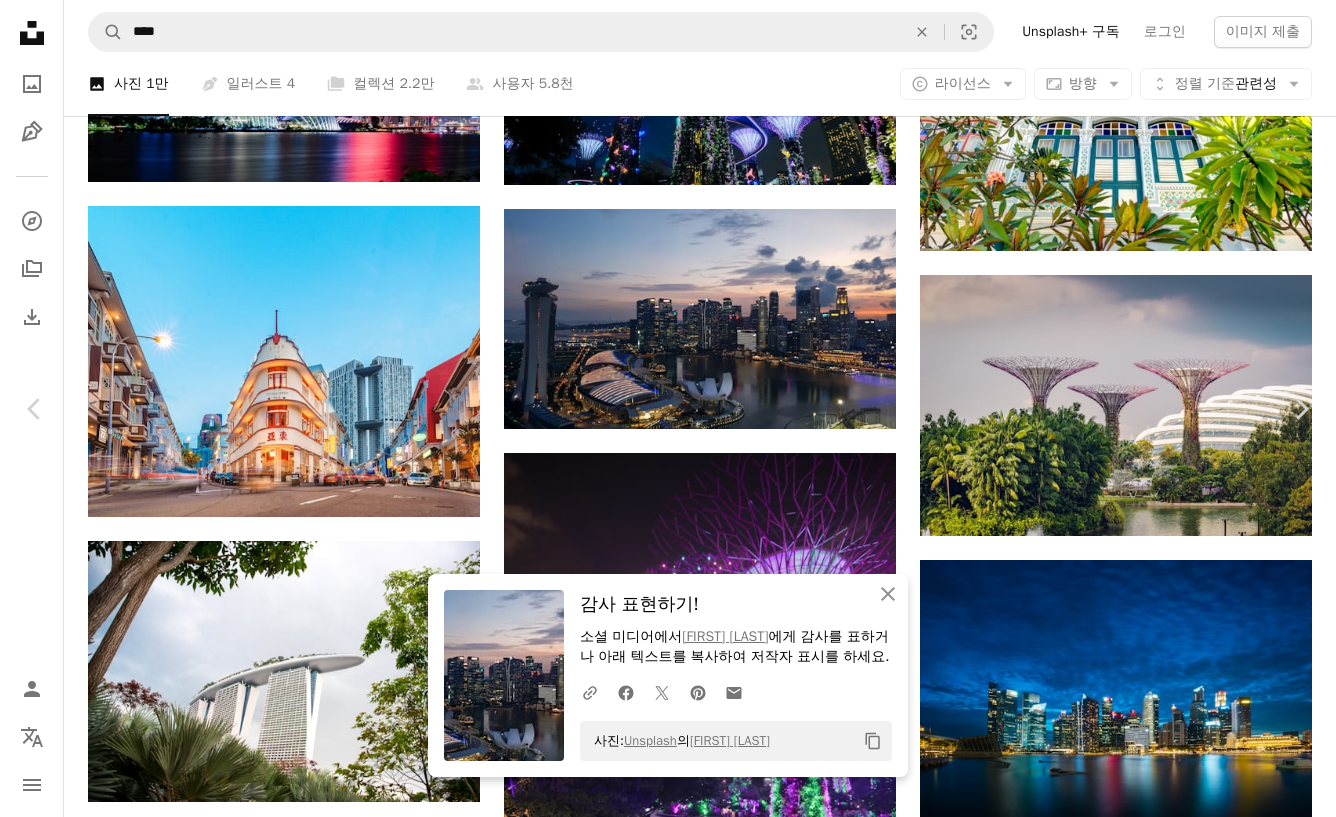 click on "[FIRST] [LAST] [INITIAL]" at bounding box center (660, 5723) 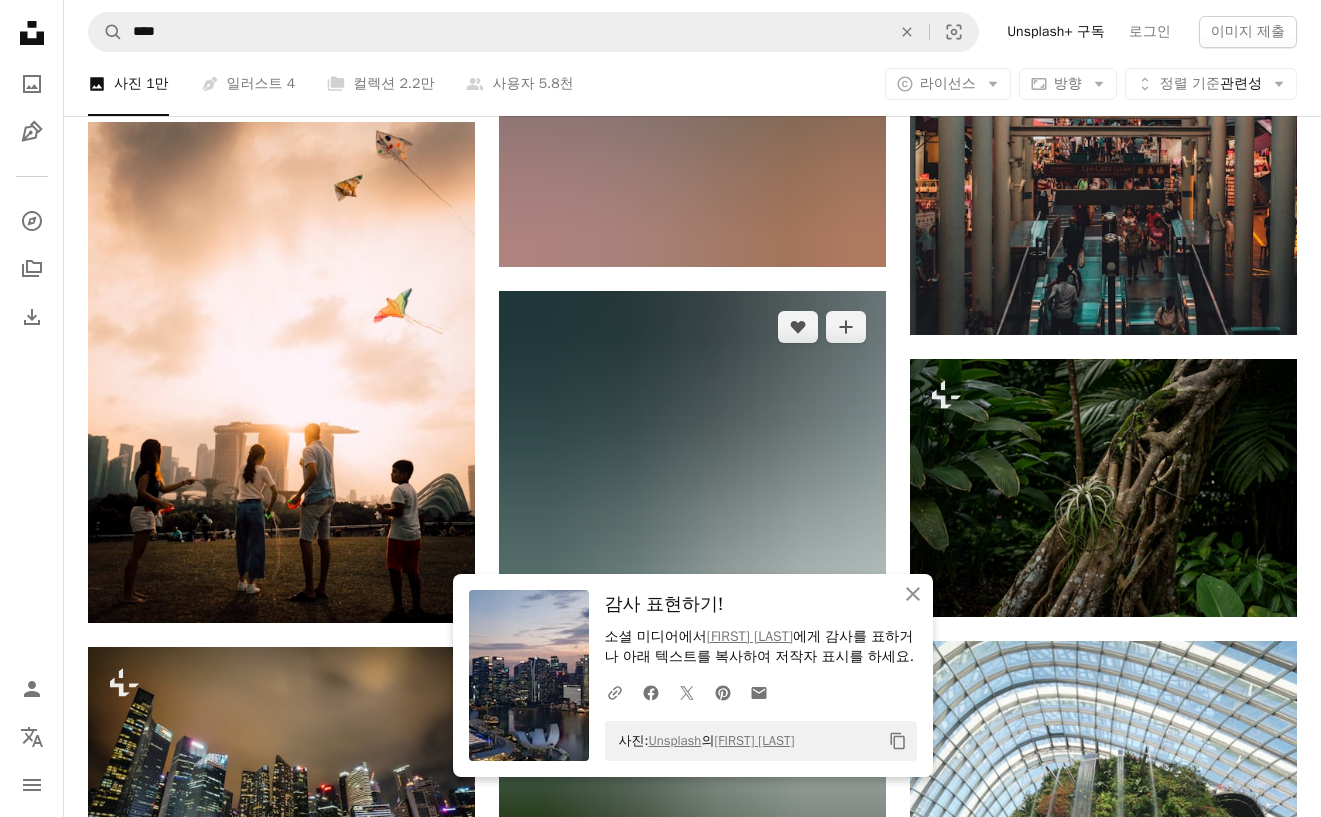 scroll, scrollTop: 10500, scrollLeft: 0, axis: vertical 